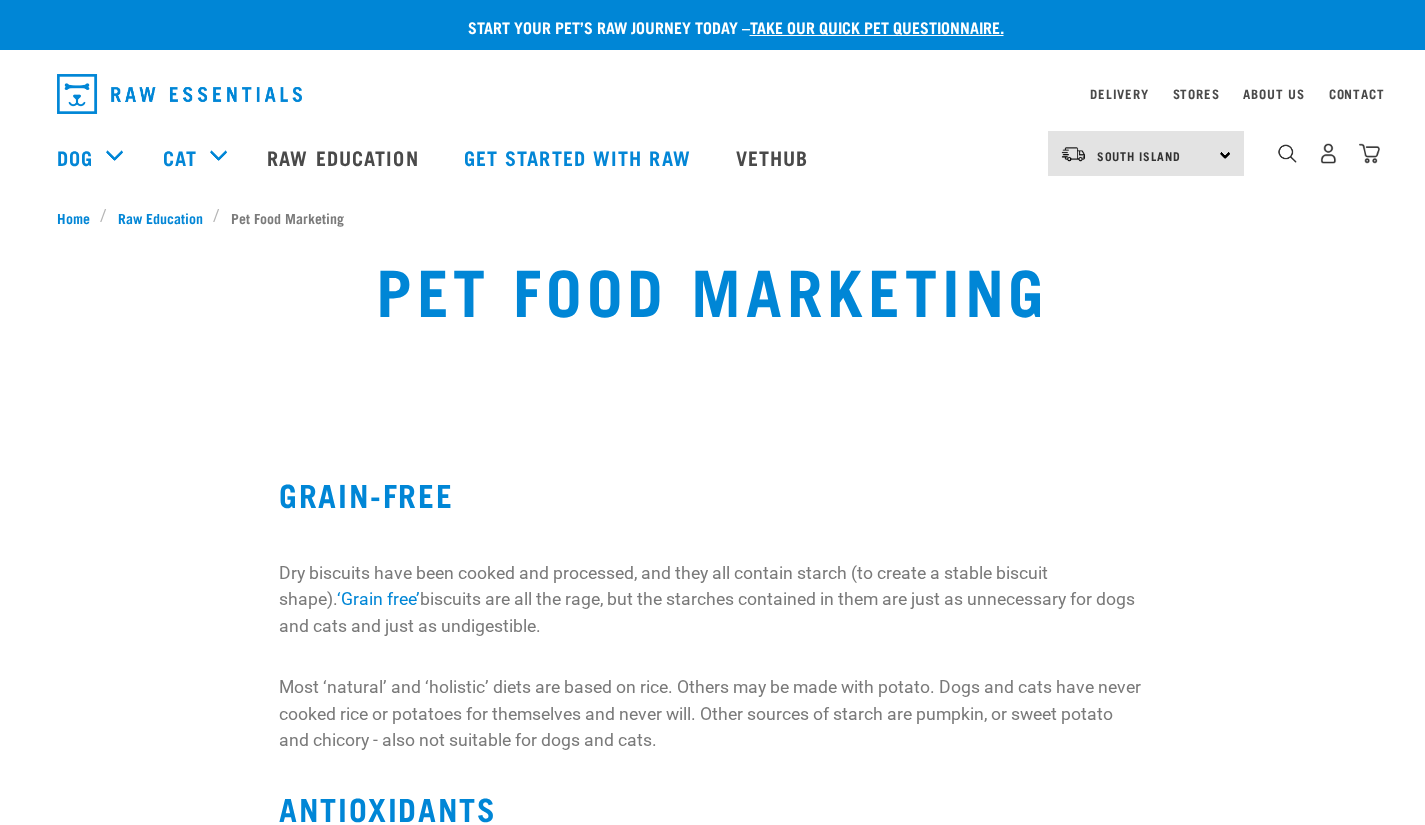 scroll, scrollTop: 0, scrollLeft: 0, axis: both 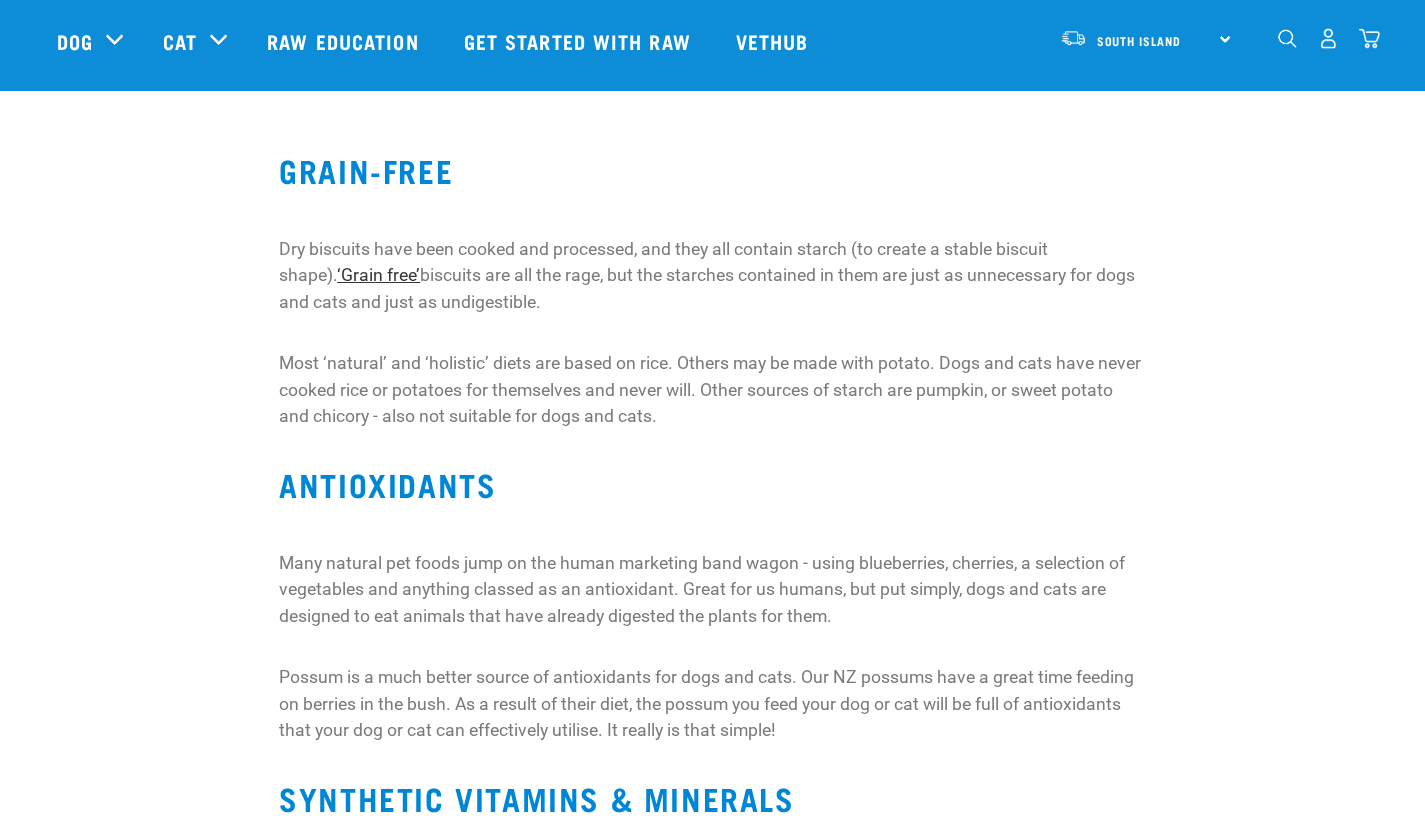 click on "‘Grain free’" at bounding box center [378, 275] 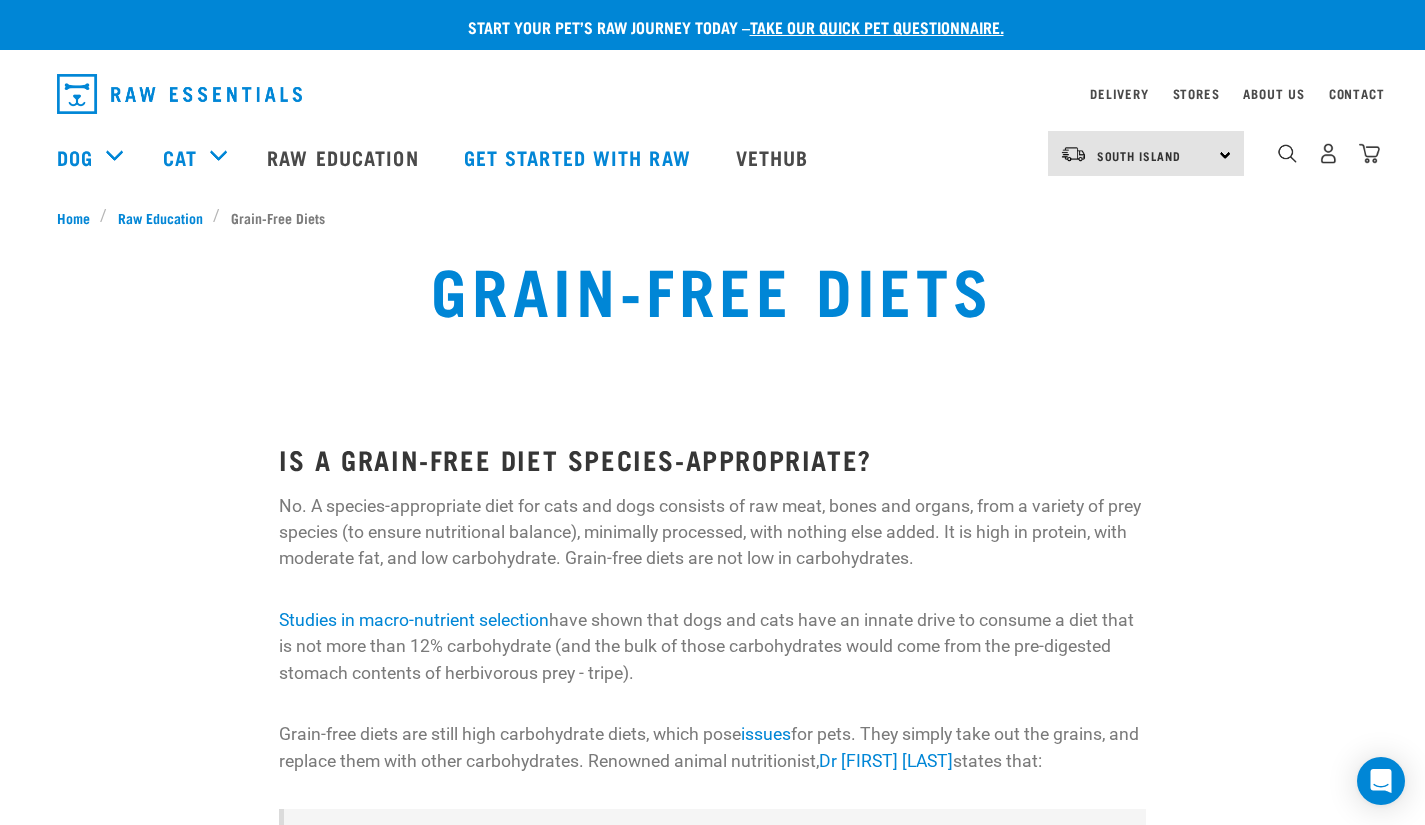 scroll, scrollTop: 0, scrollLeft: 0, axis: both 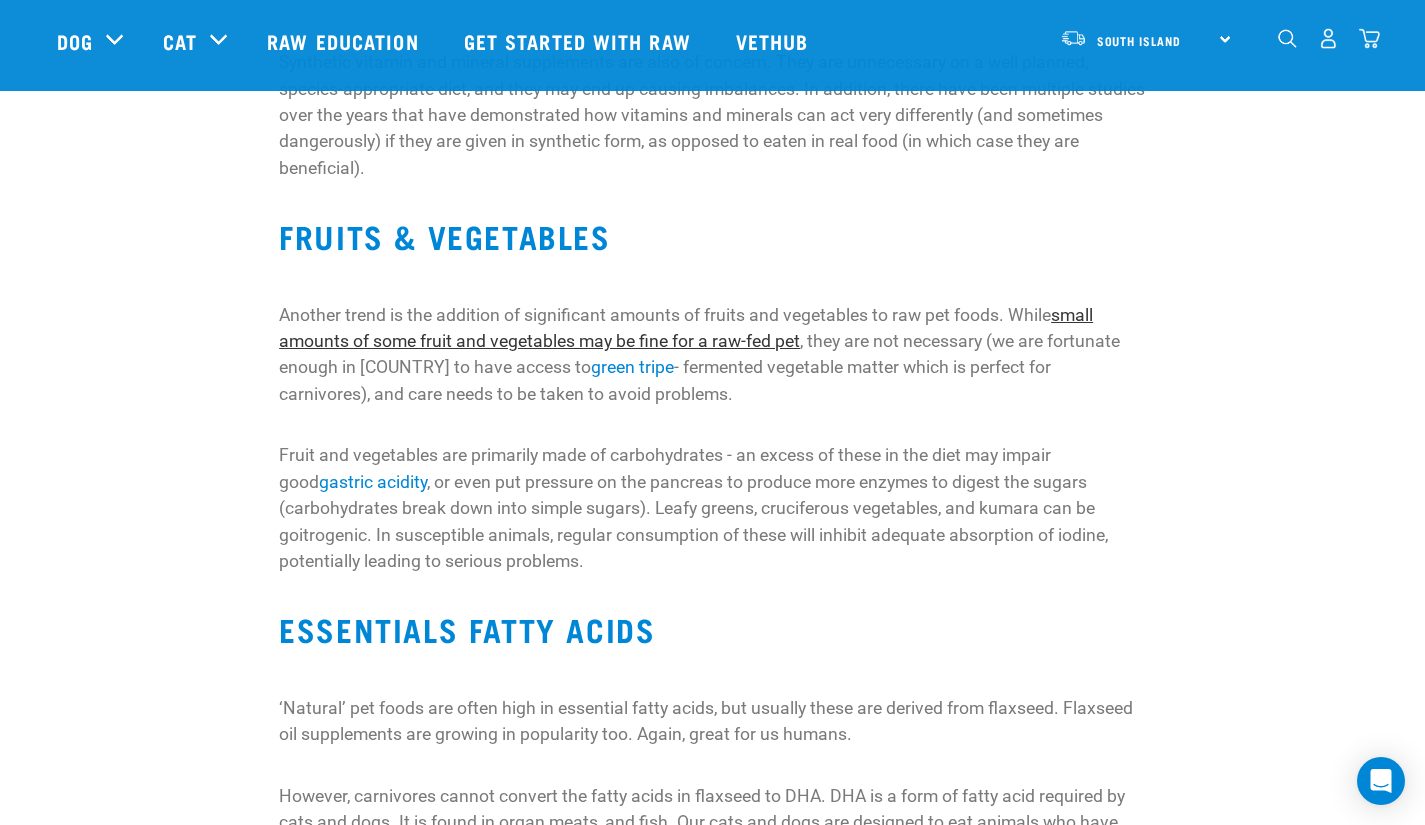 click on "small amounts of some fruit and vegetables may be fine for a raw-fed pet" at bounding box center (686, 328) 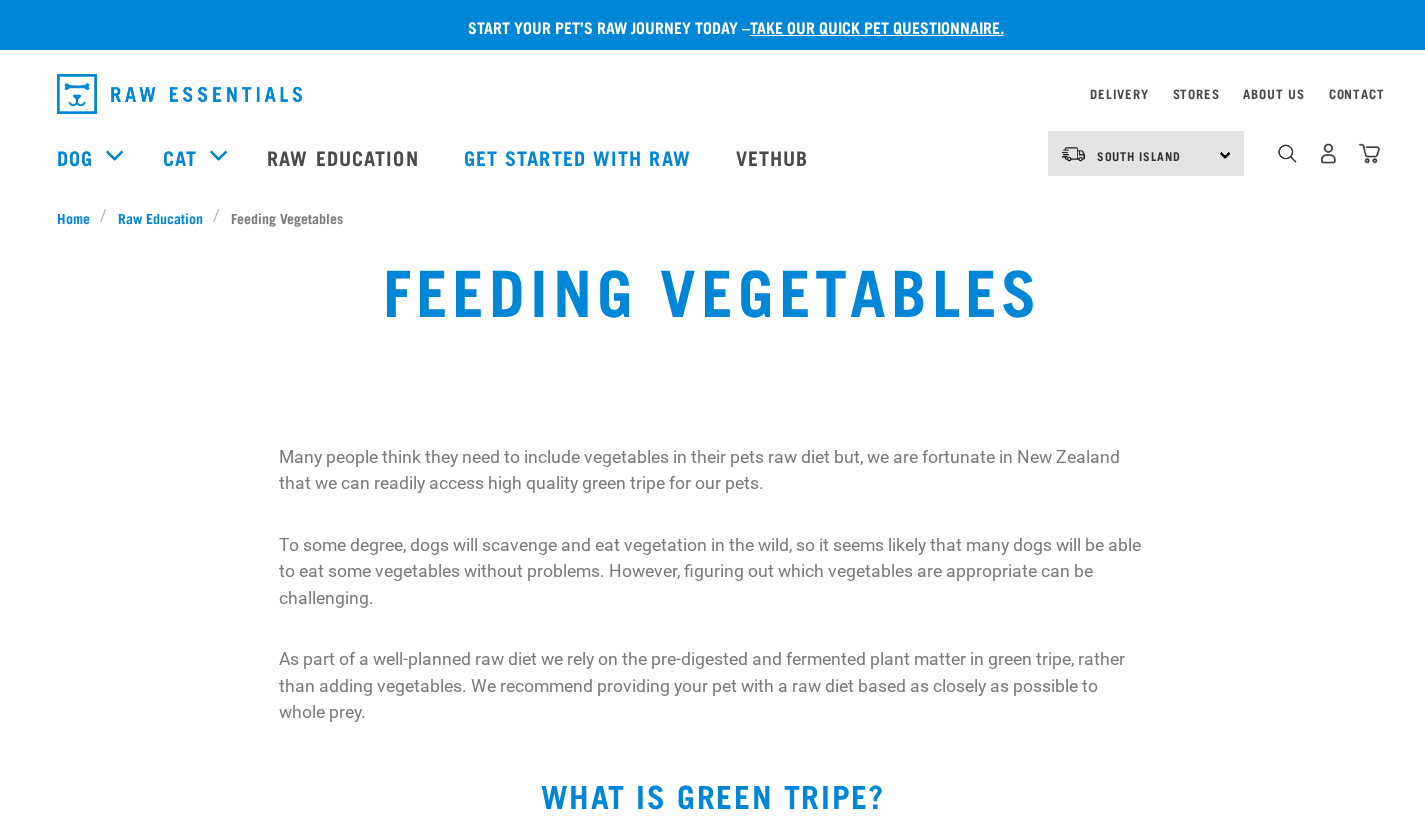 scroll, scrollTop: 0, scrollLeft: 0, axis: both 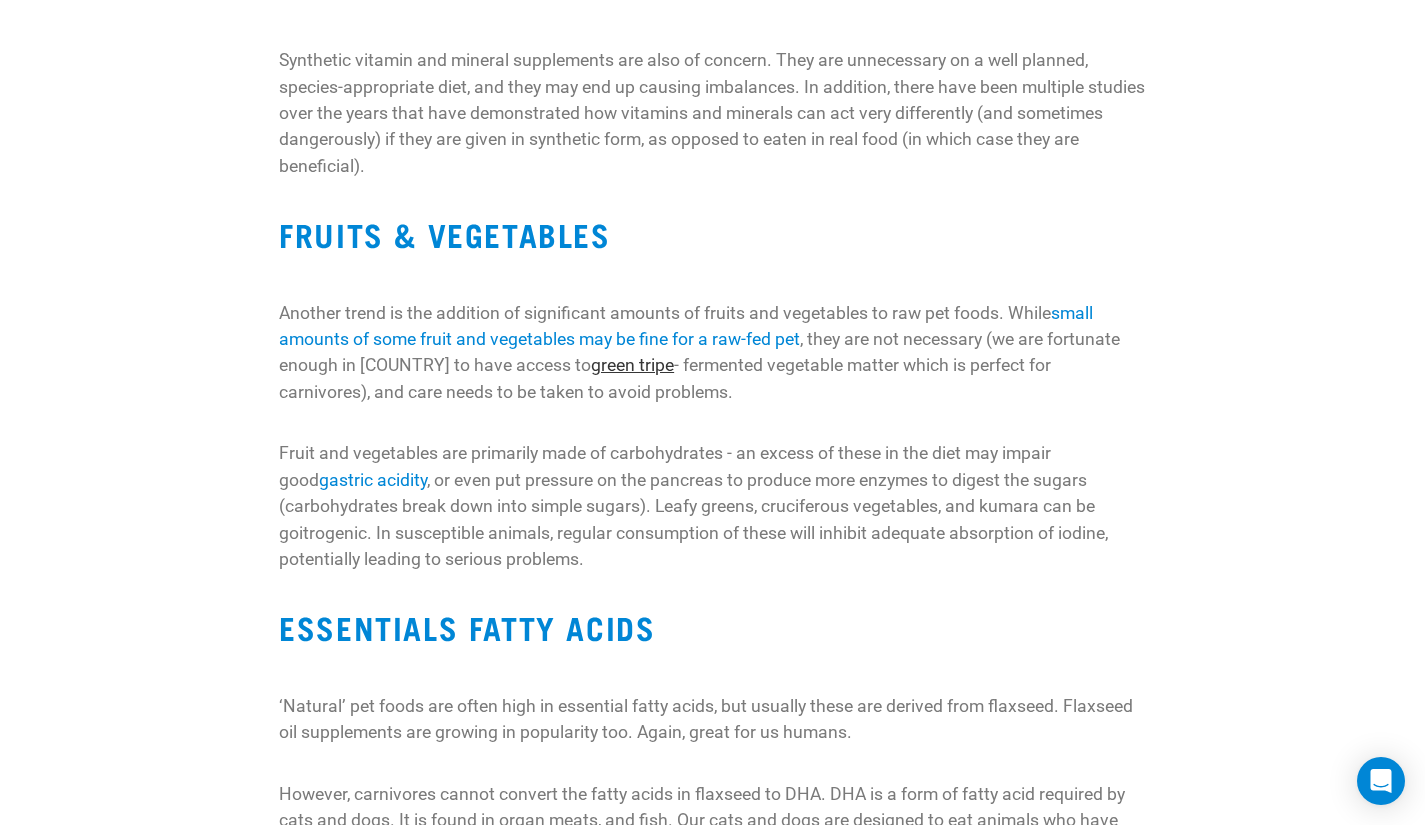 click on "green tripe" at bounding box center (632, 365) 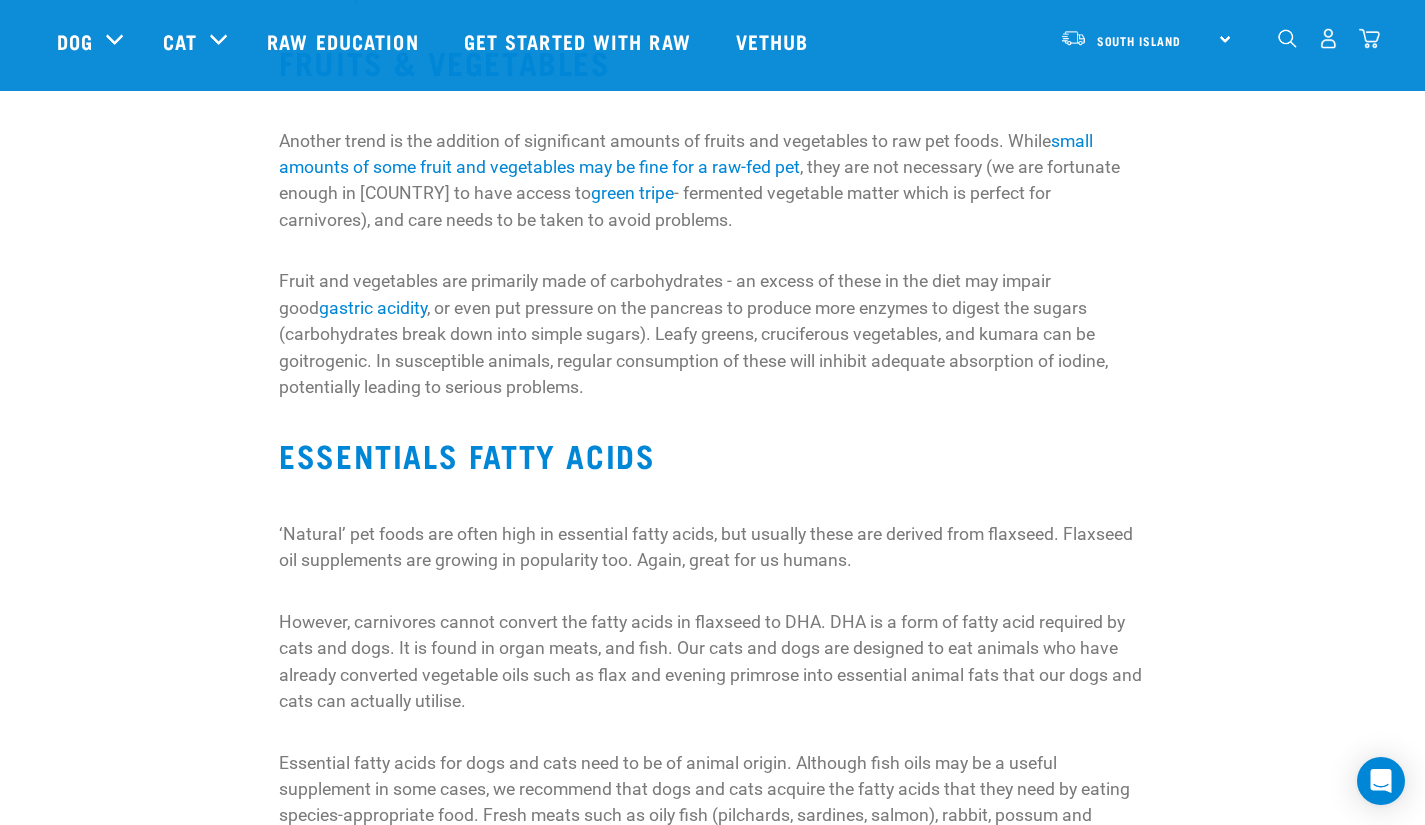 scroll, scrollTop: 1167, scrollLeft: 0, axis: vertical 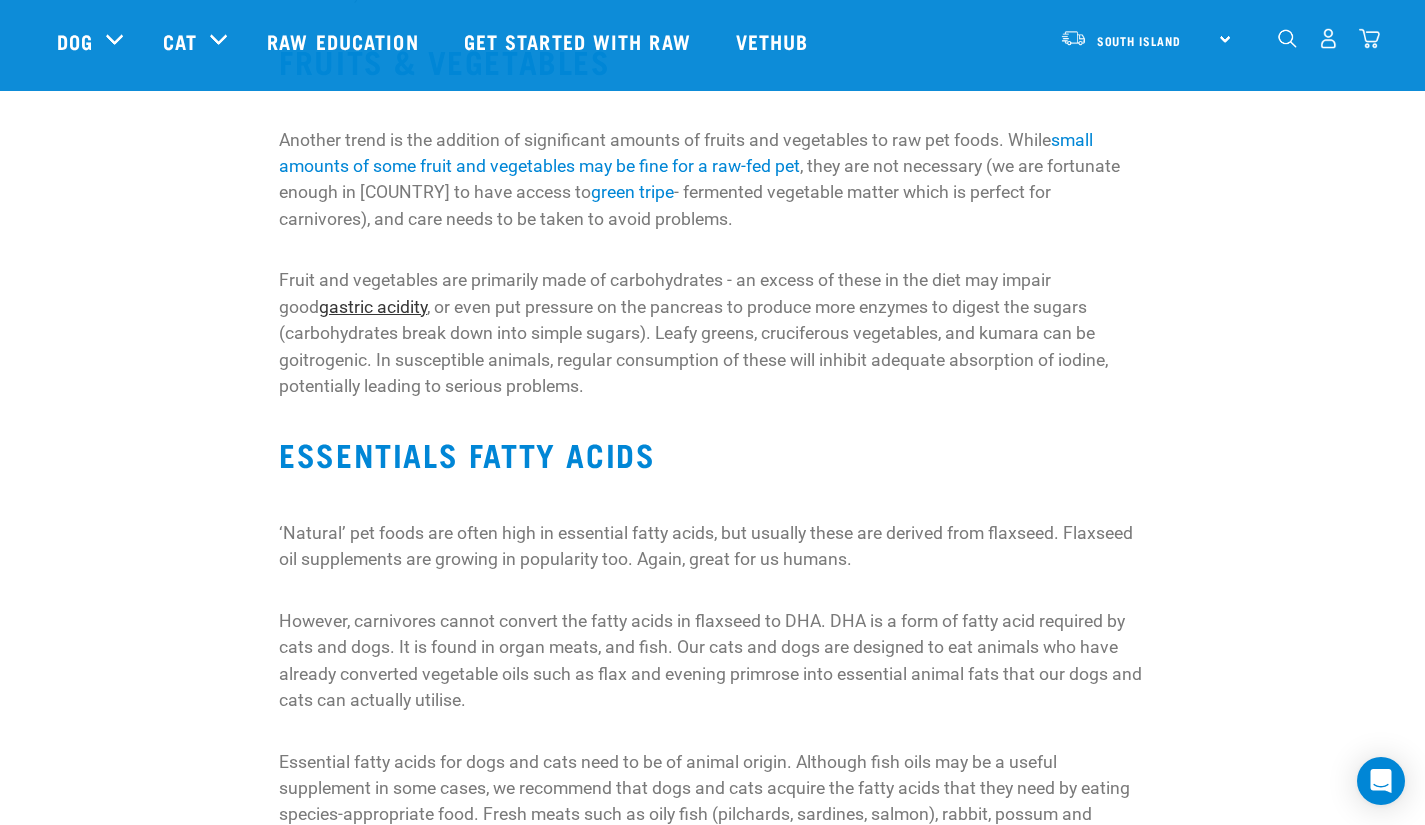 click on "gastric acidity" at bounding box center (373, 307) 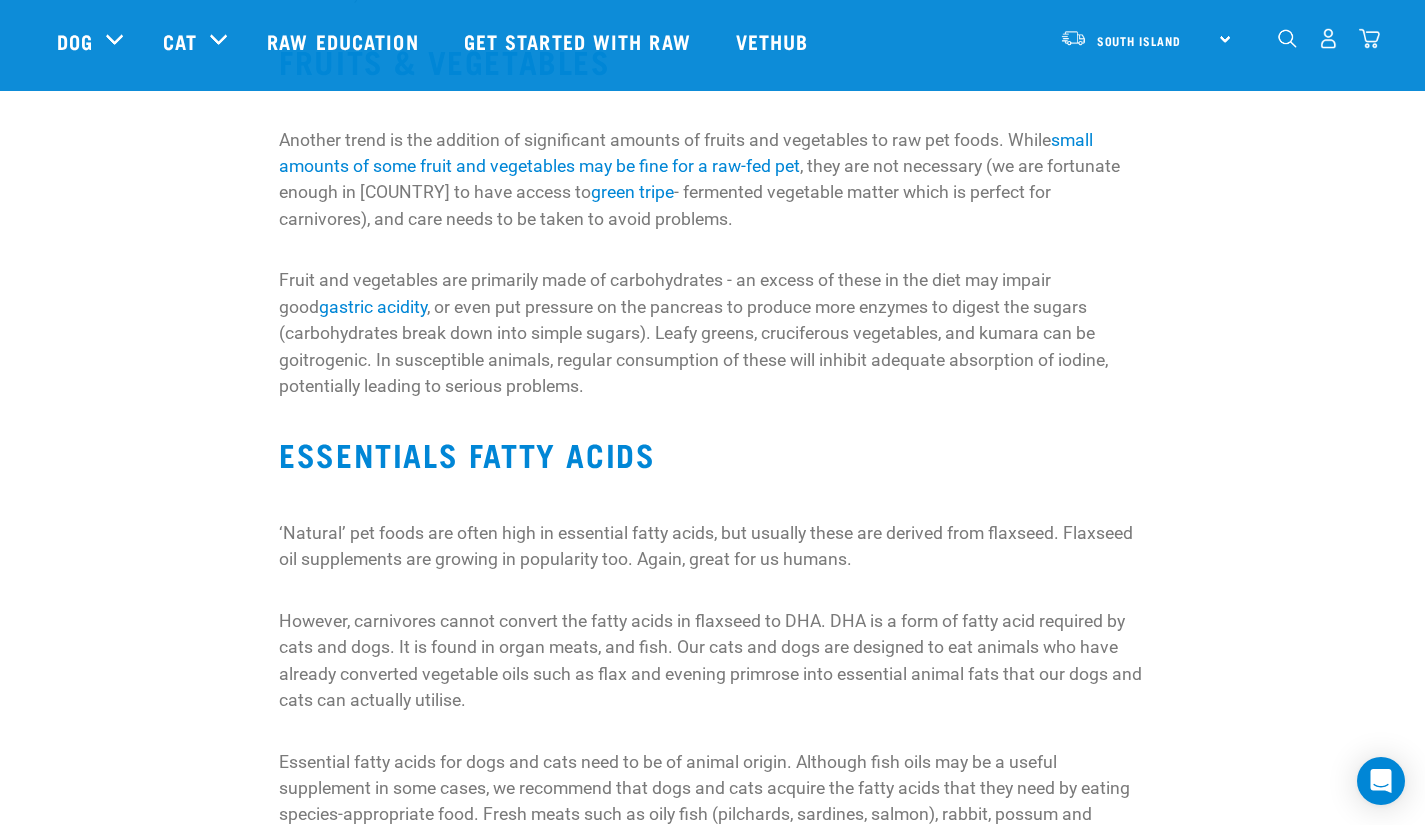 scroll, scrollTop: 1213, scrollLeft: 0, axis: vertical 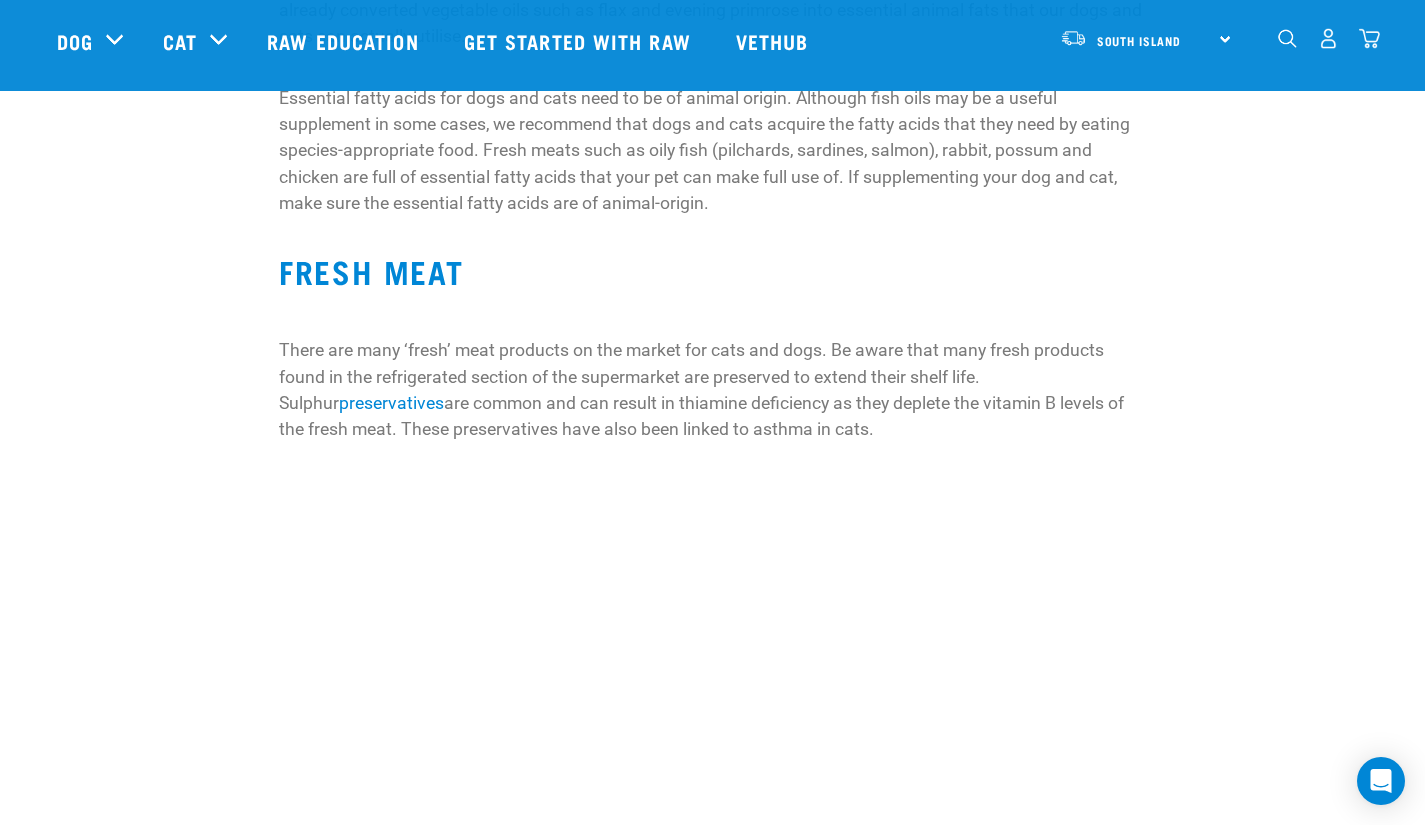 click on "There are many ‘fresh’ meat products on the market for cats and dogs. Be aware that many fresh products found in the refrigerated section of the supermarket are preserved to extend their shelf life. Sulphur  preservatives  are common and can result in thiamine deficiency as they deplete the vitamin B levels of the fresh meat. These preservatives have also been linked to asthma in cats." at bounding box center (712, 390) 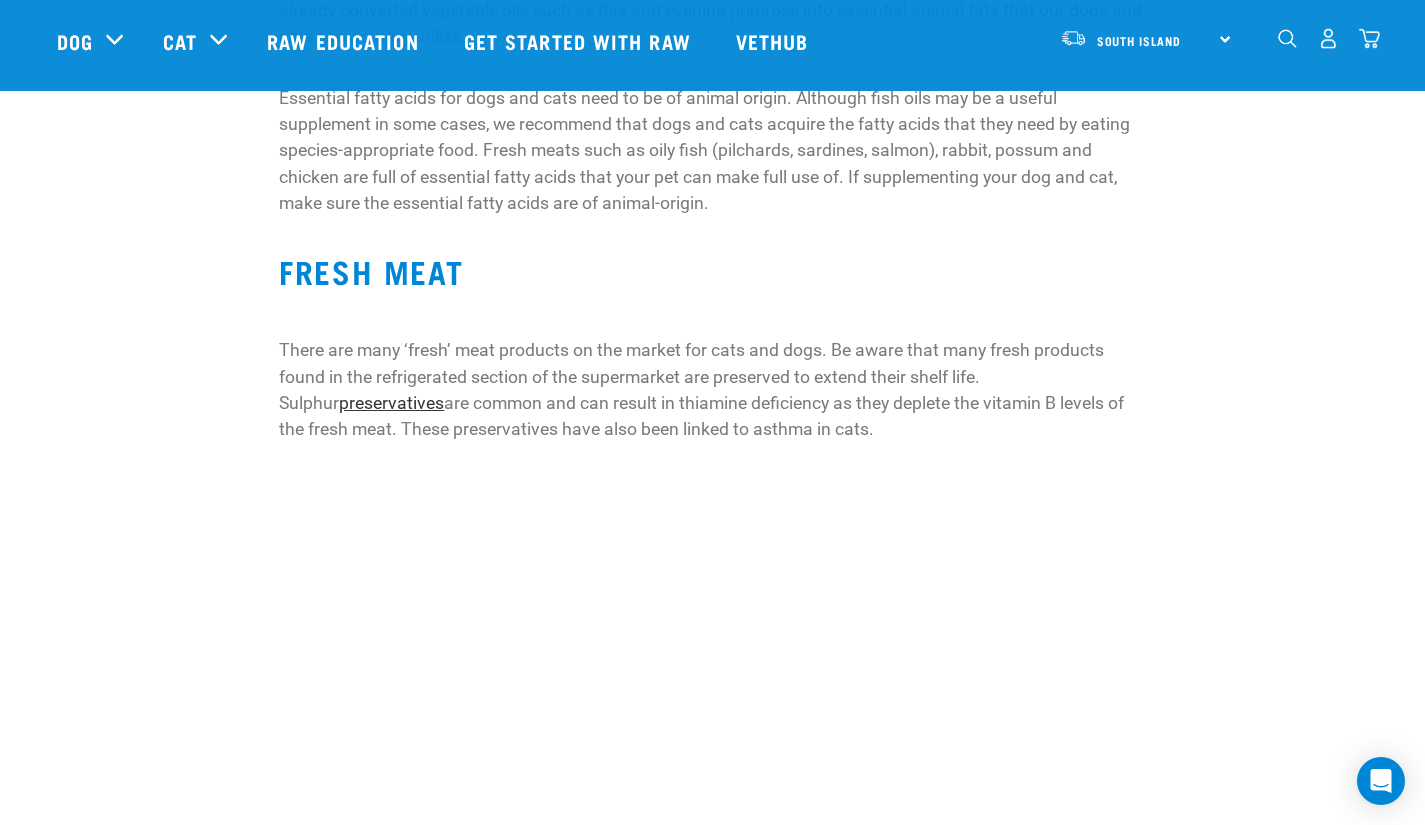 click on "preservatives" at bounding box center [391, 403] 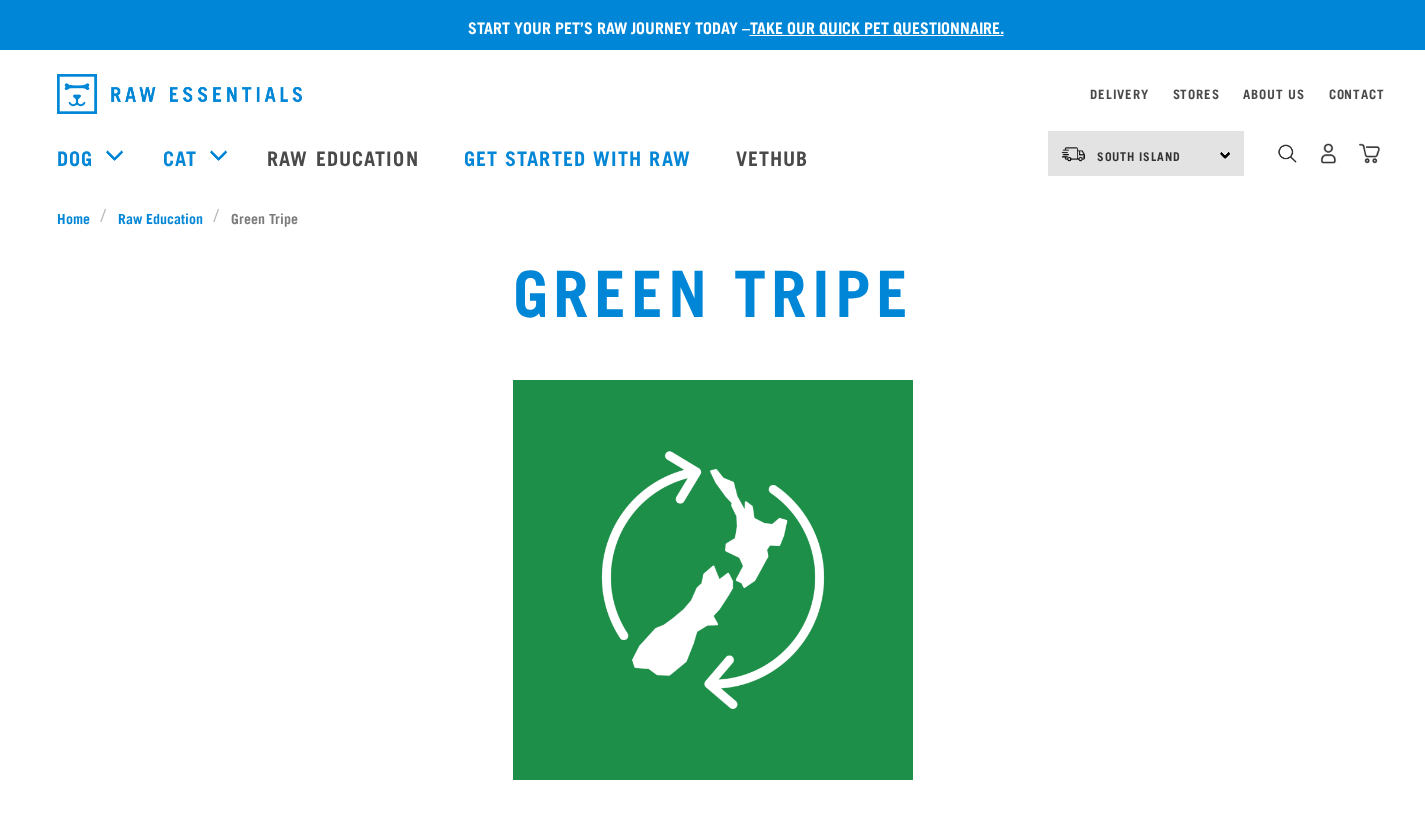 scroll, scrollTop: 0, scrollLeft: 0, axis: both 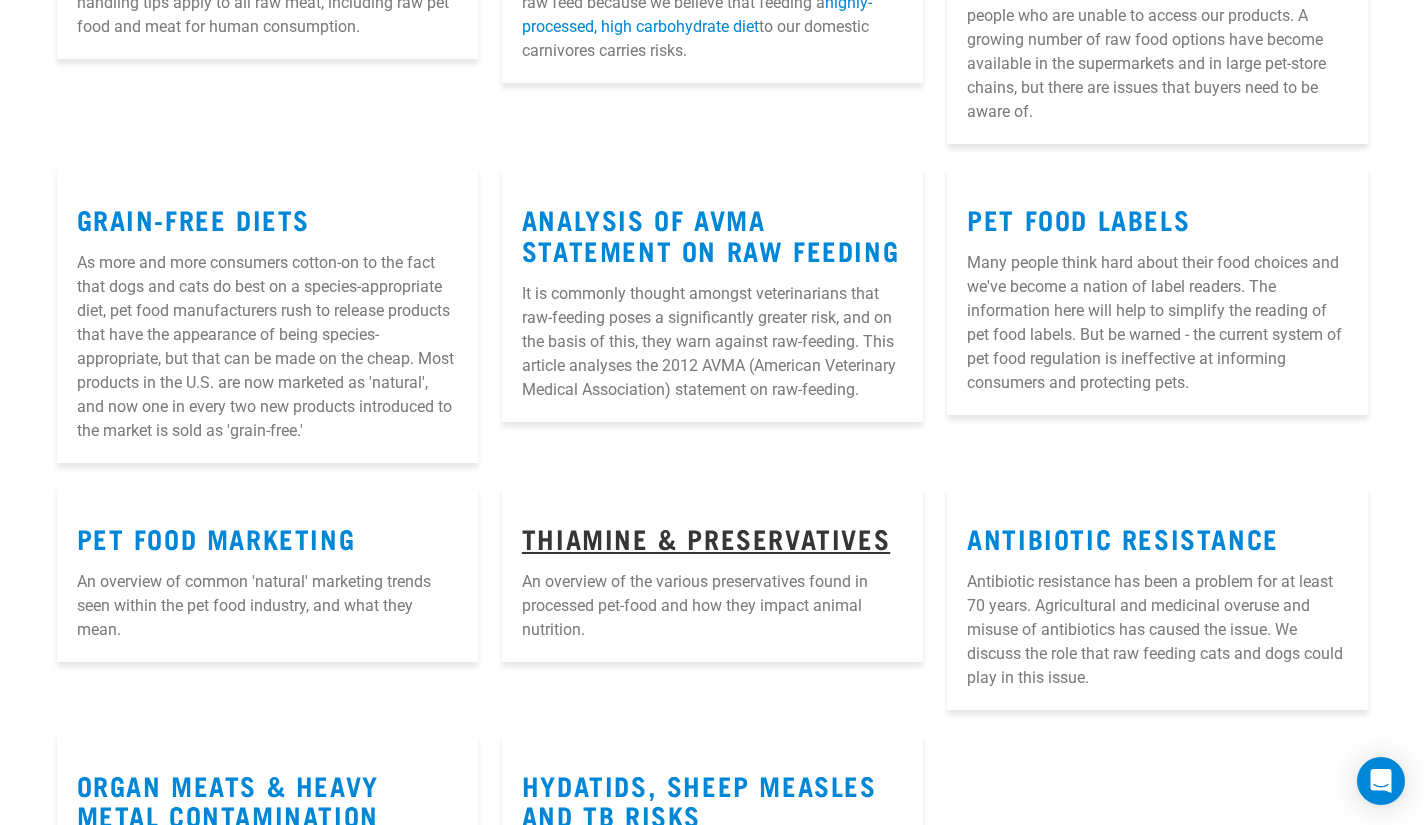 click on "Thiamine & Preservatives" at bounding box center [706, 537] 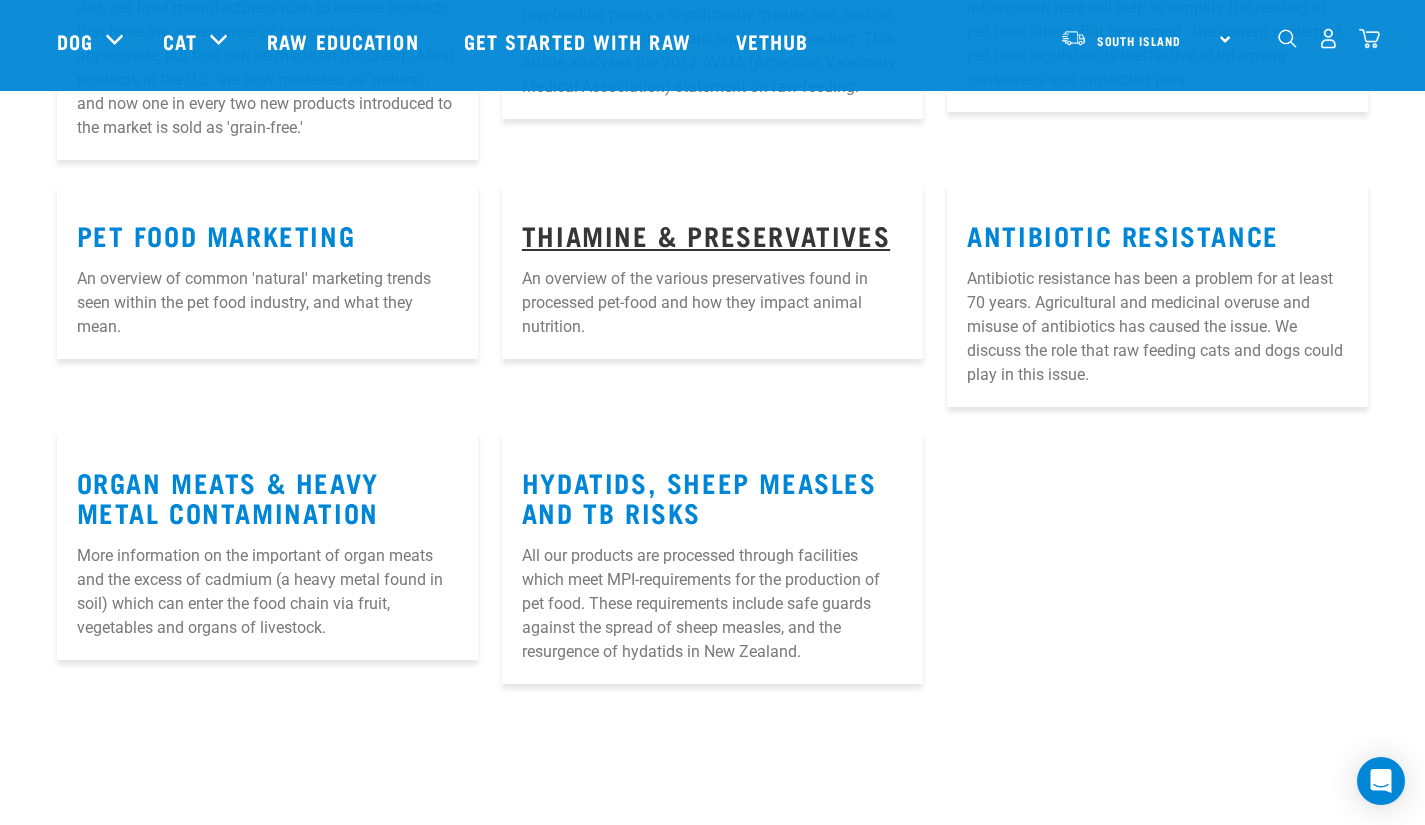 scroll, scrollTop: 1148, scrollLeft: 0, axis: vertical 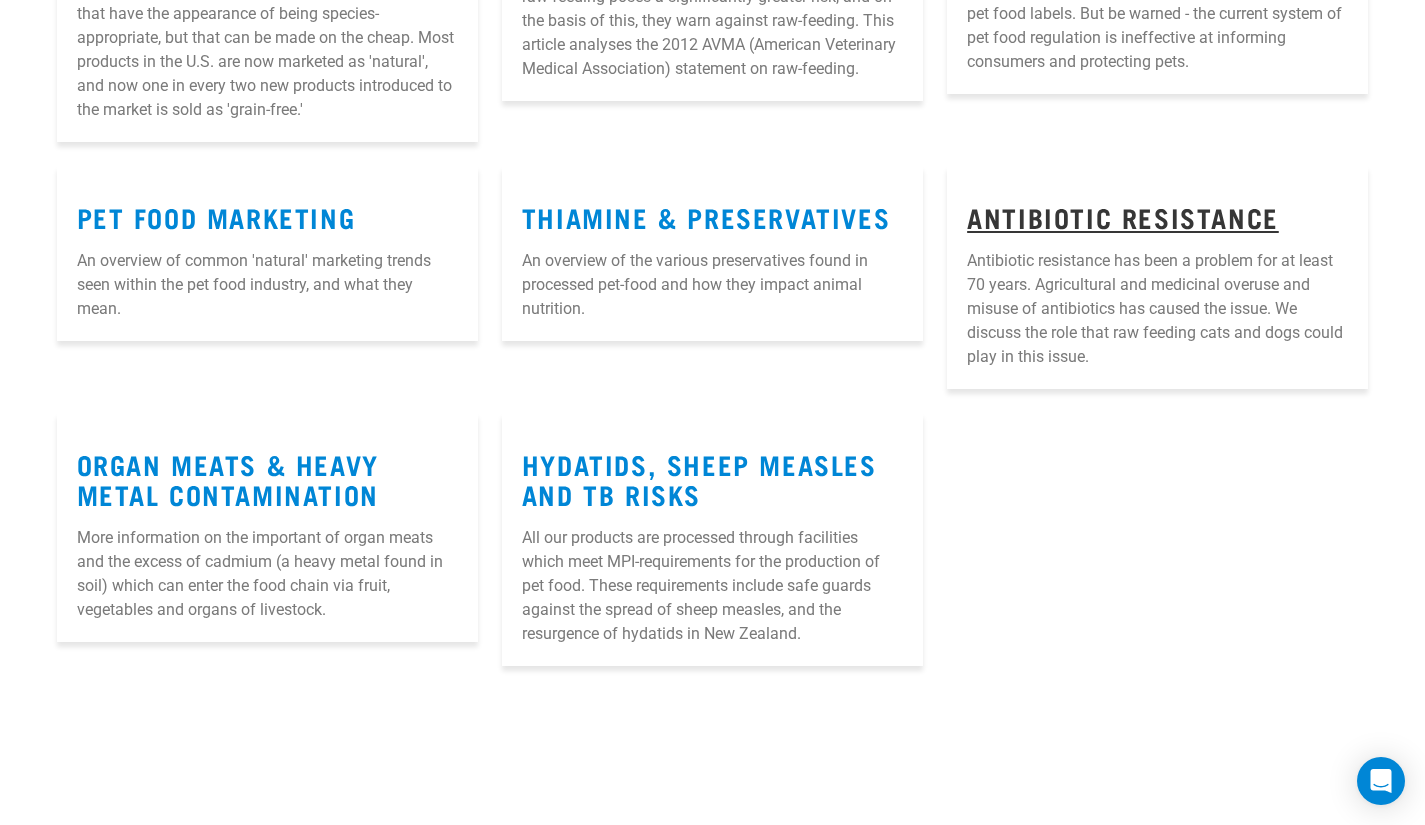 click on "Antibiotic Resistance" at bounding box center (1123, 216) 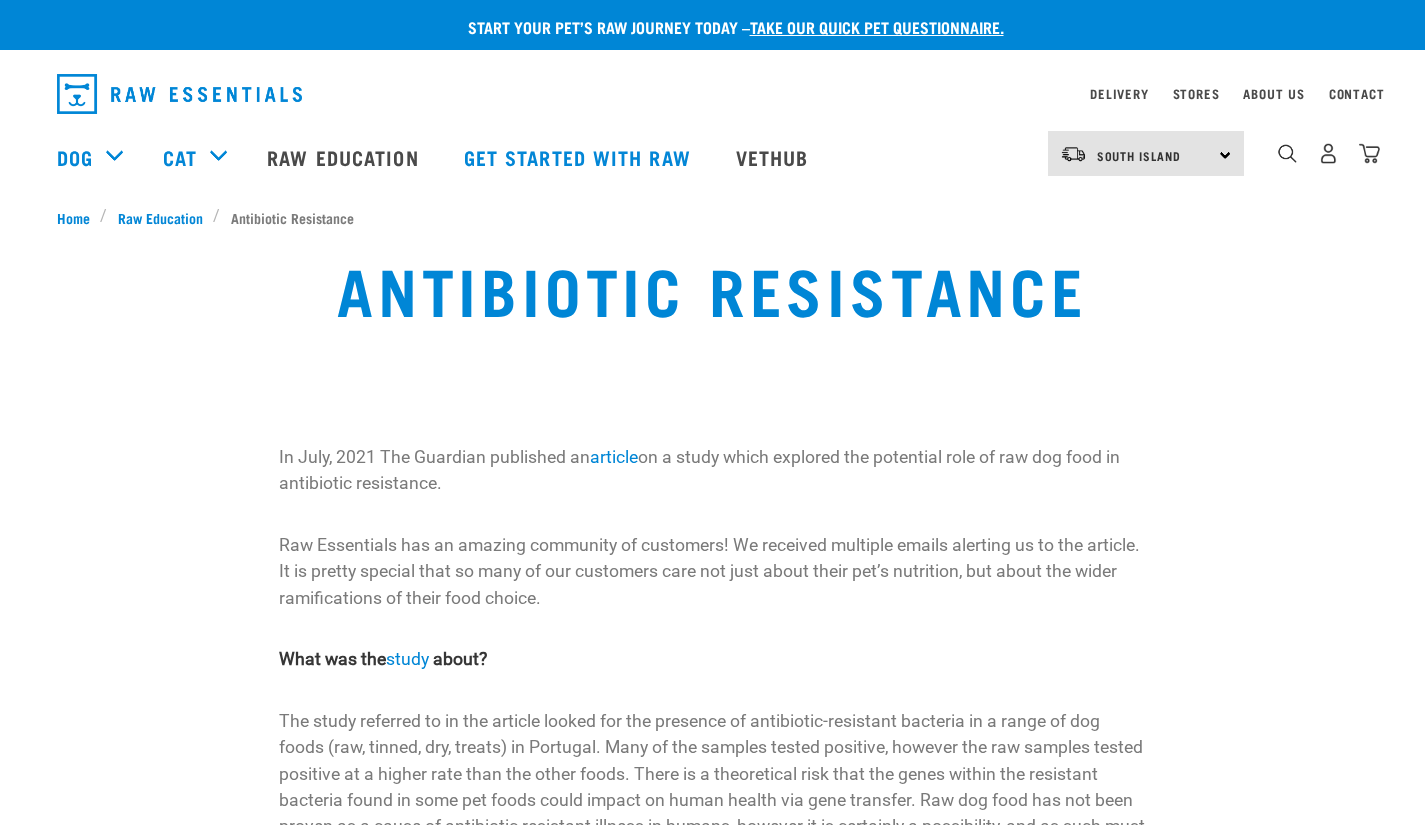 scroll, scrollTop: 0, scrollLeft: 0, axis: both 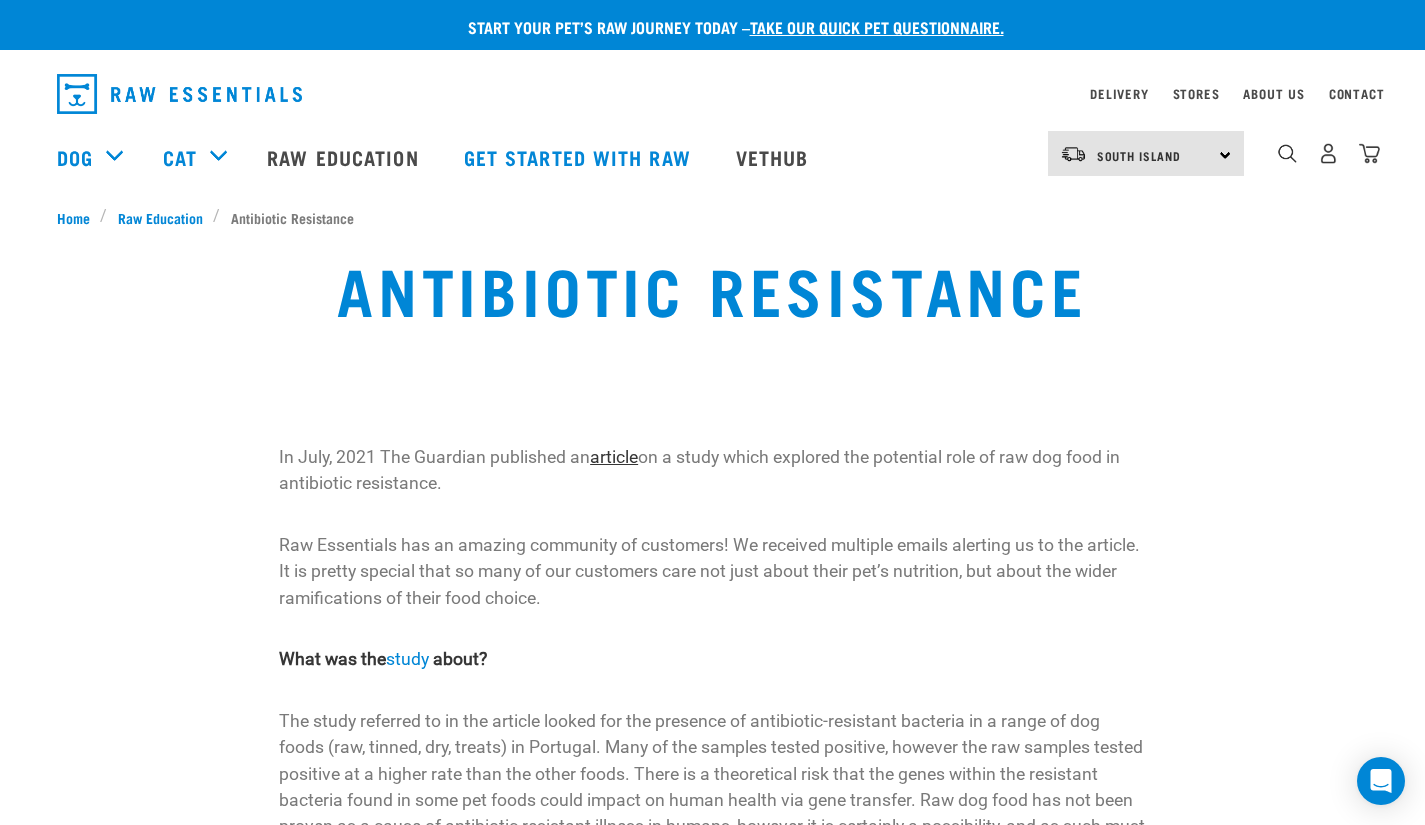 click on "article" at bounding box center (614, 457) 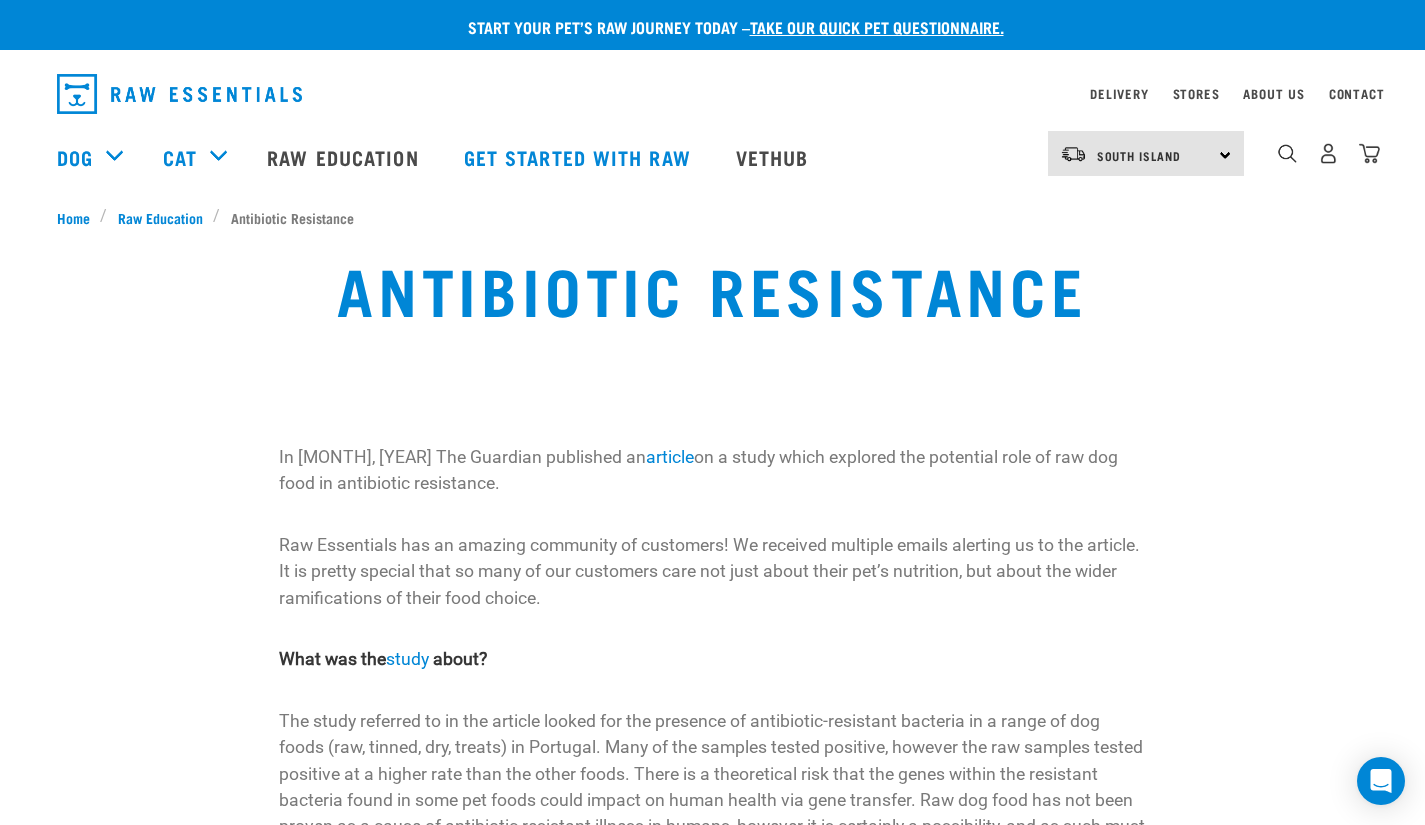 scroll, scrollTop: 0, scrollLeft: 0, axis: both 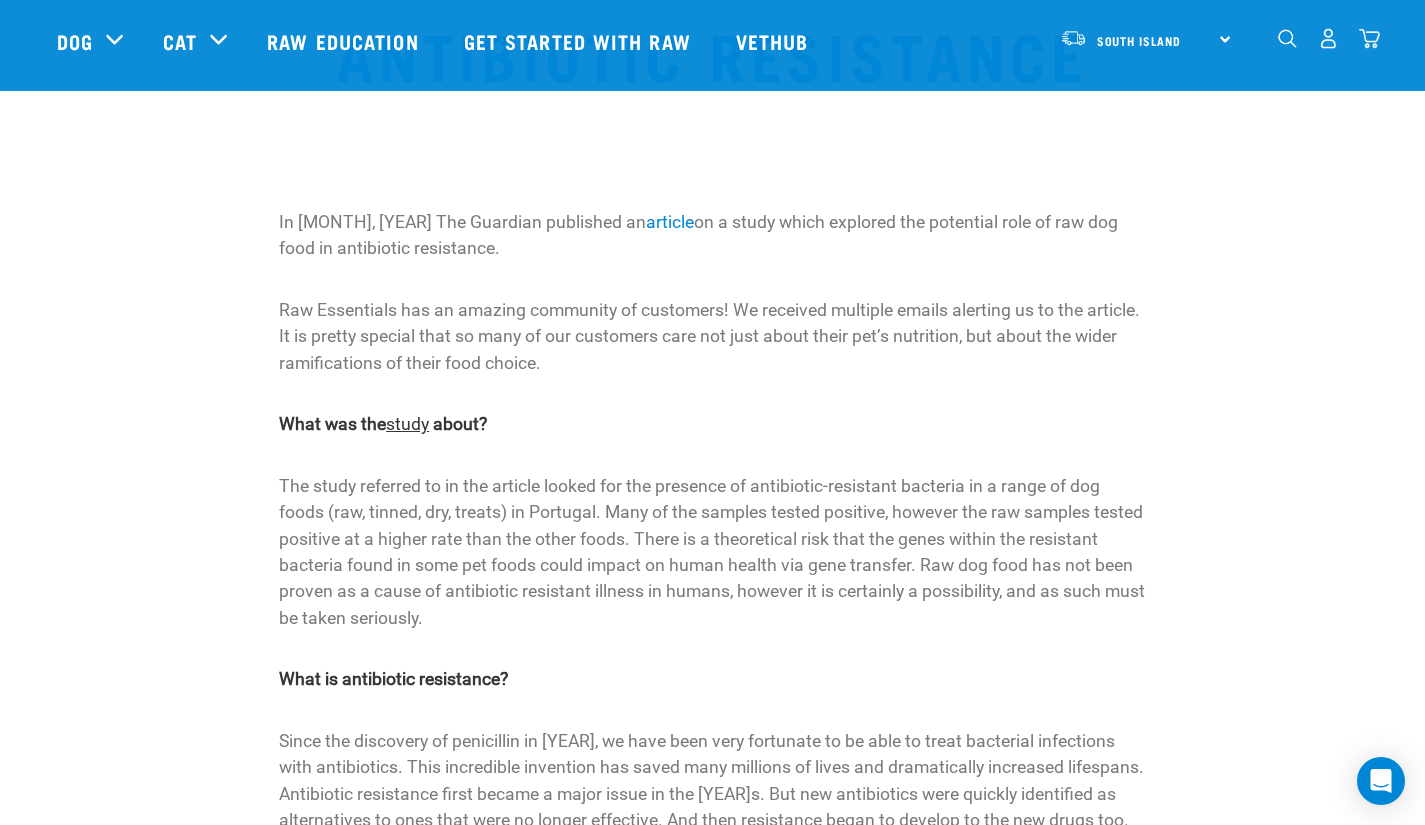 click on "study" at bounding box center (407, 424) 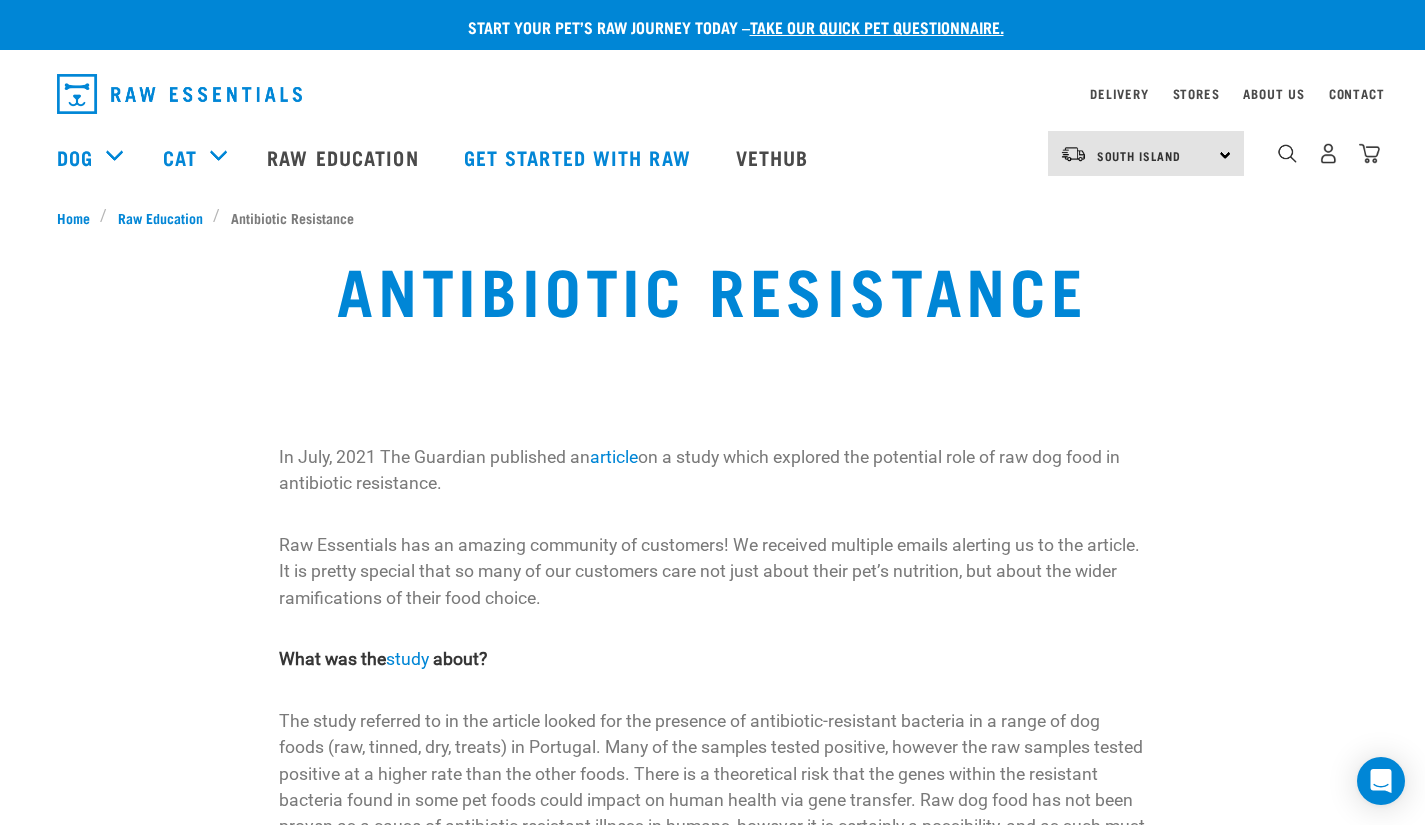 scroll, scrollTop: 251, scrollLeft: 0, axis: vertical 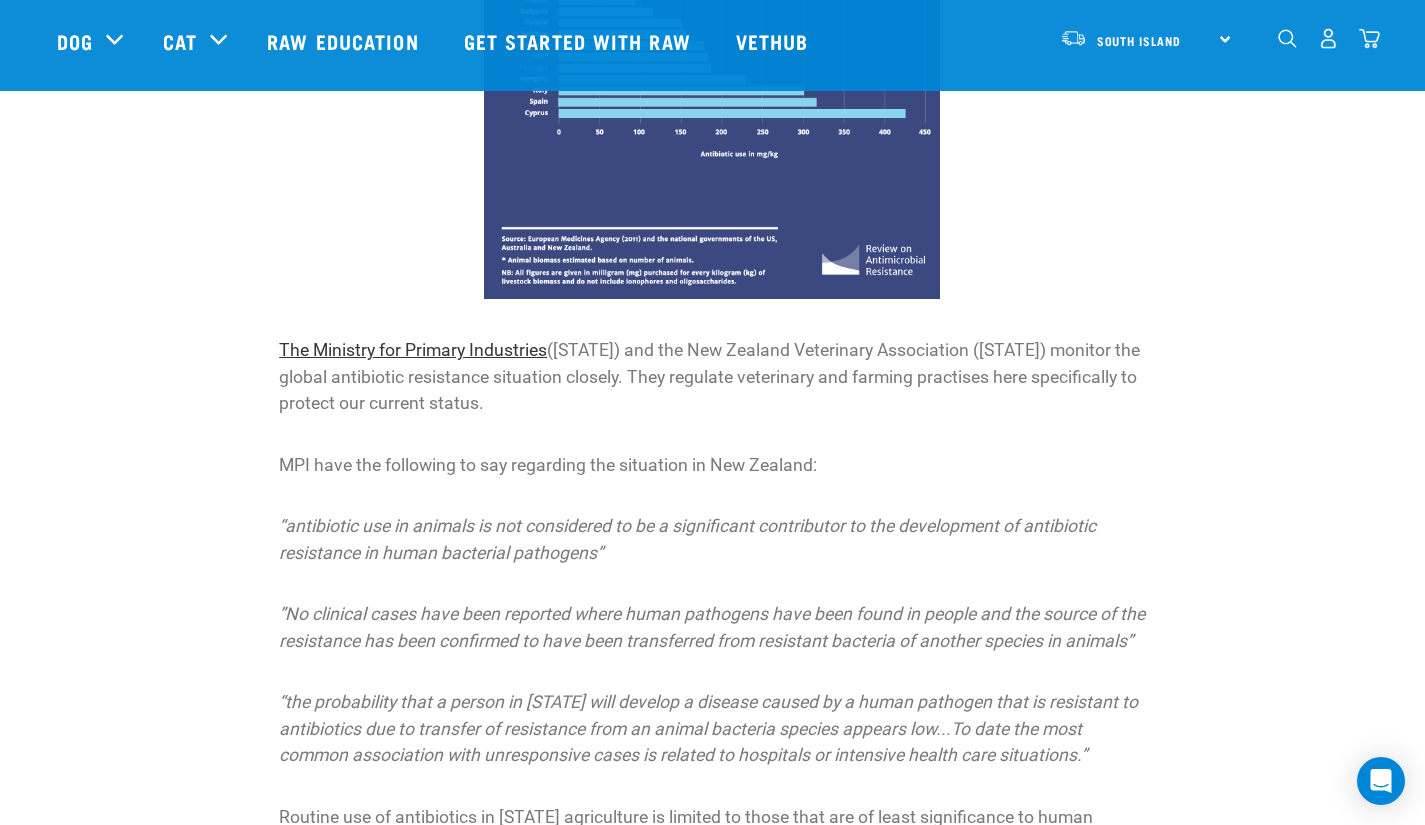 click on "The Ministry for Primary Industries" at bounding box center (413, 350) 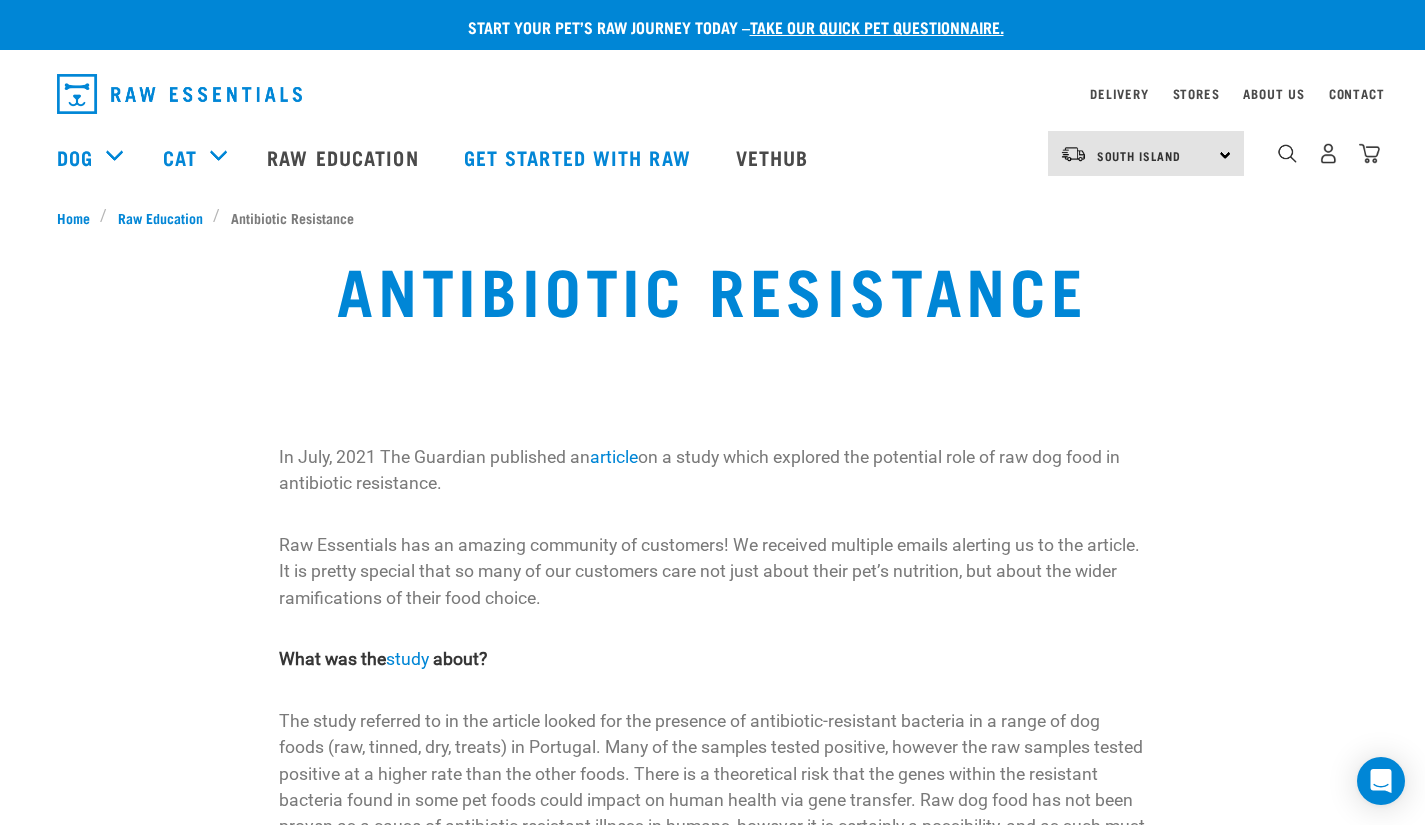 scroll, scrollTop: 2429, scrollLeft: 0, axis: vertical 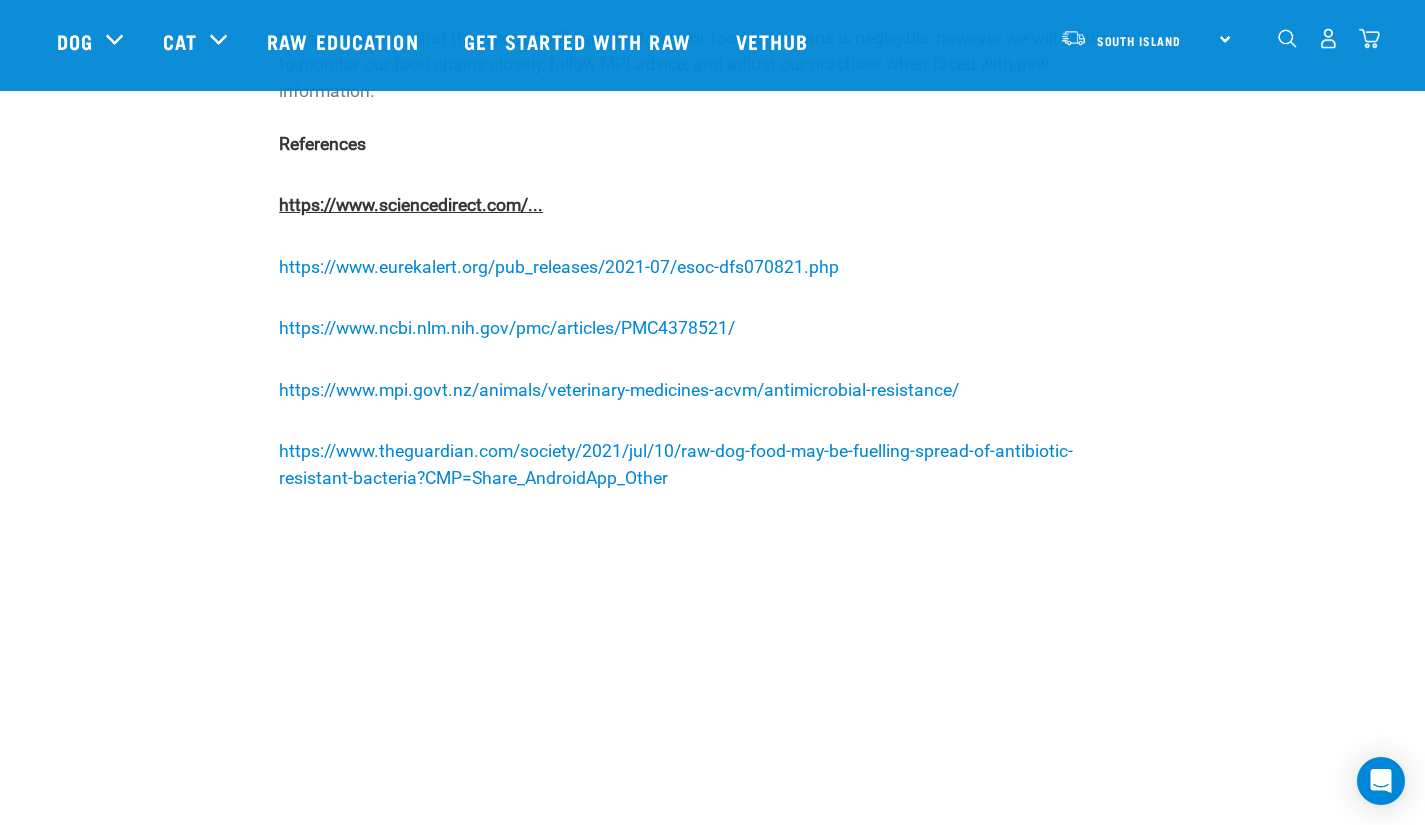 click on "https://www.sciencedirect.com/..." at bounding box center (411, 205) 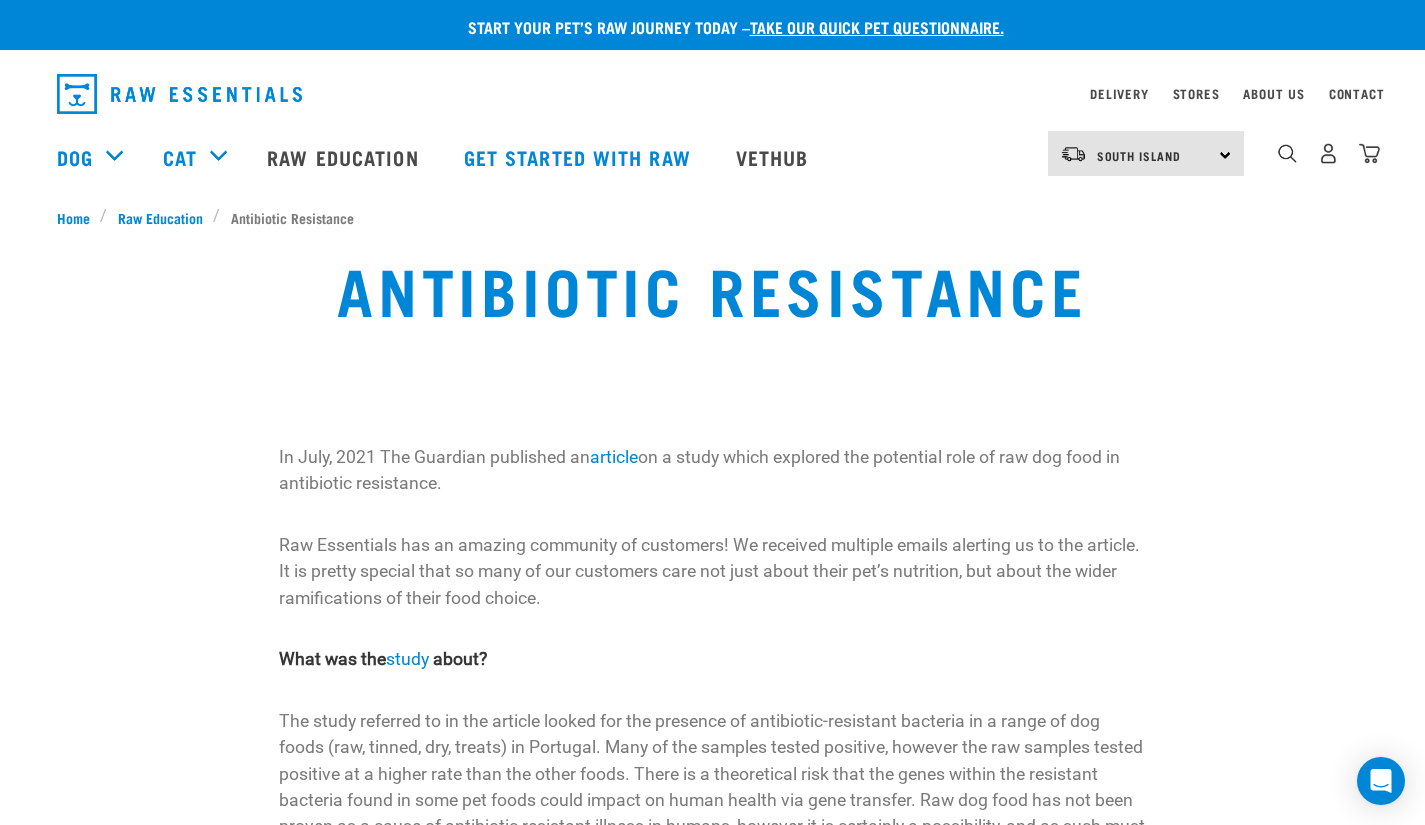 scroll, scrollTop: 3583, scrollLeft: 0, axis: vertical 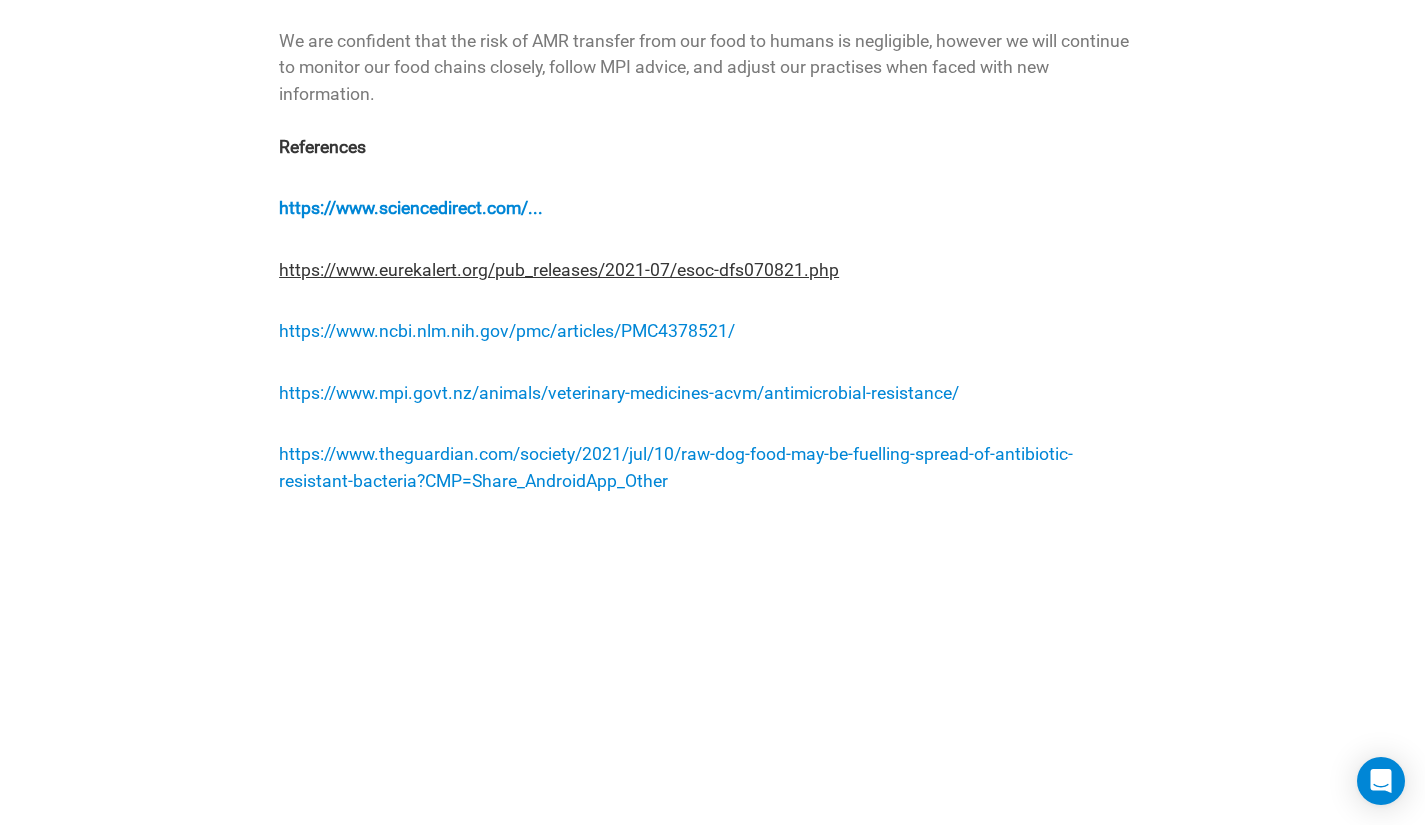 click on "https://www.eurekalert.org/pub_releases/2021-07/esoc-dfs070821.php" at bounding box center [559, 270] 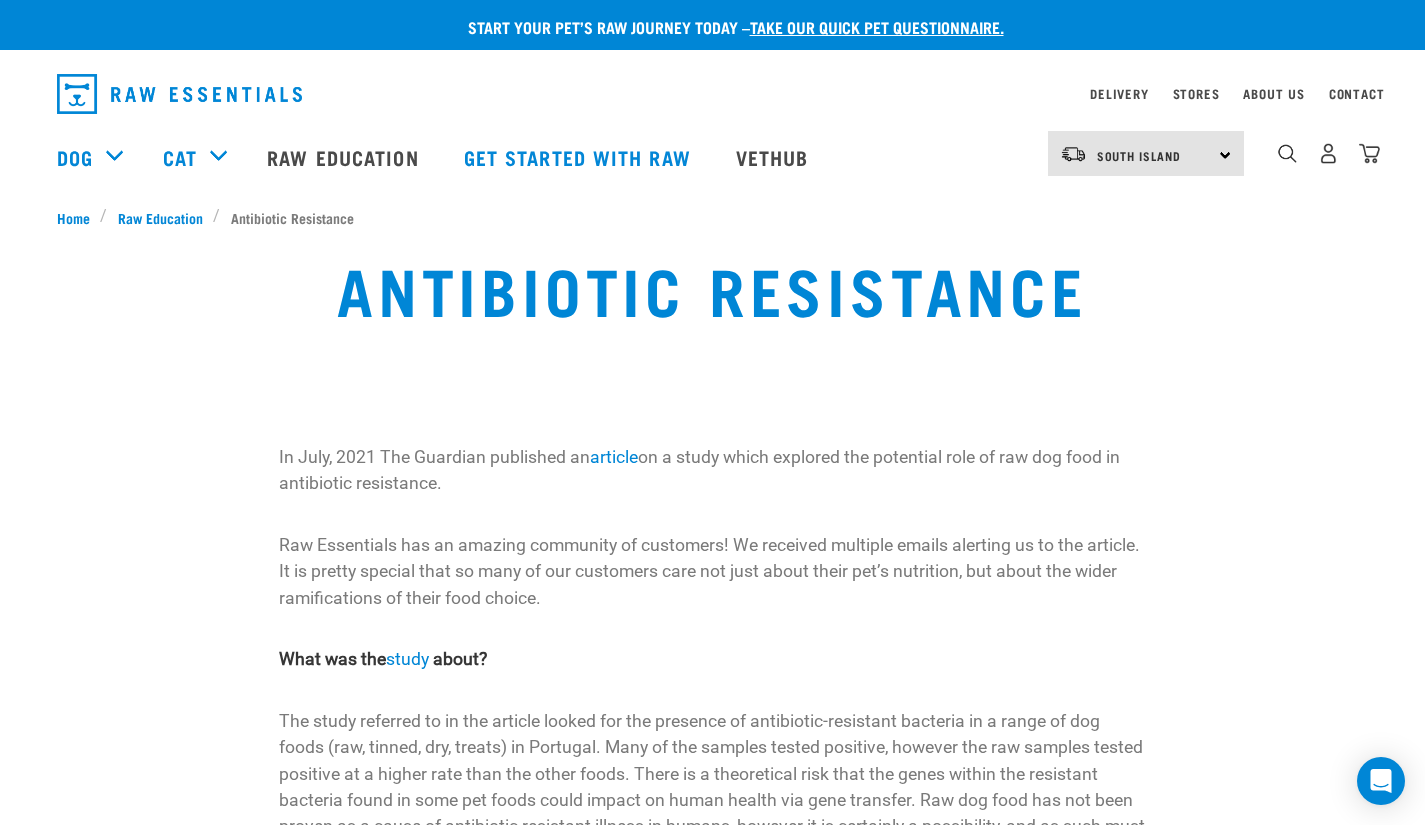 scroll, scrollTop: 3580, scrollLeft: 0, axis: vertical 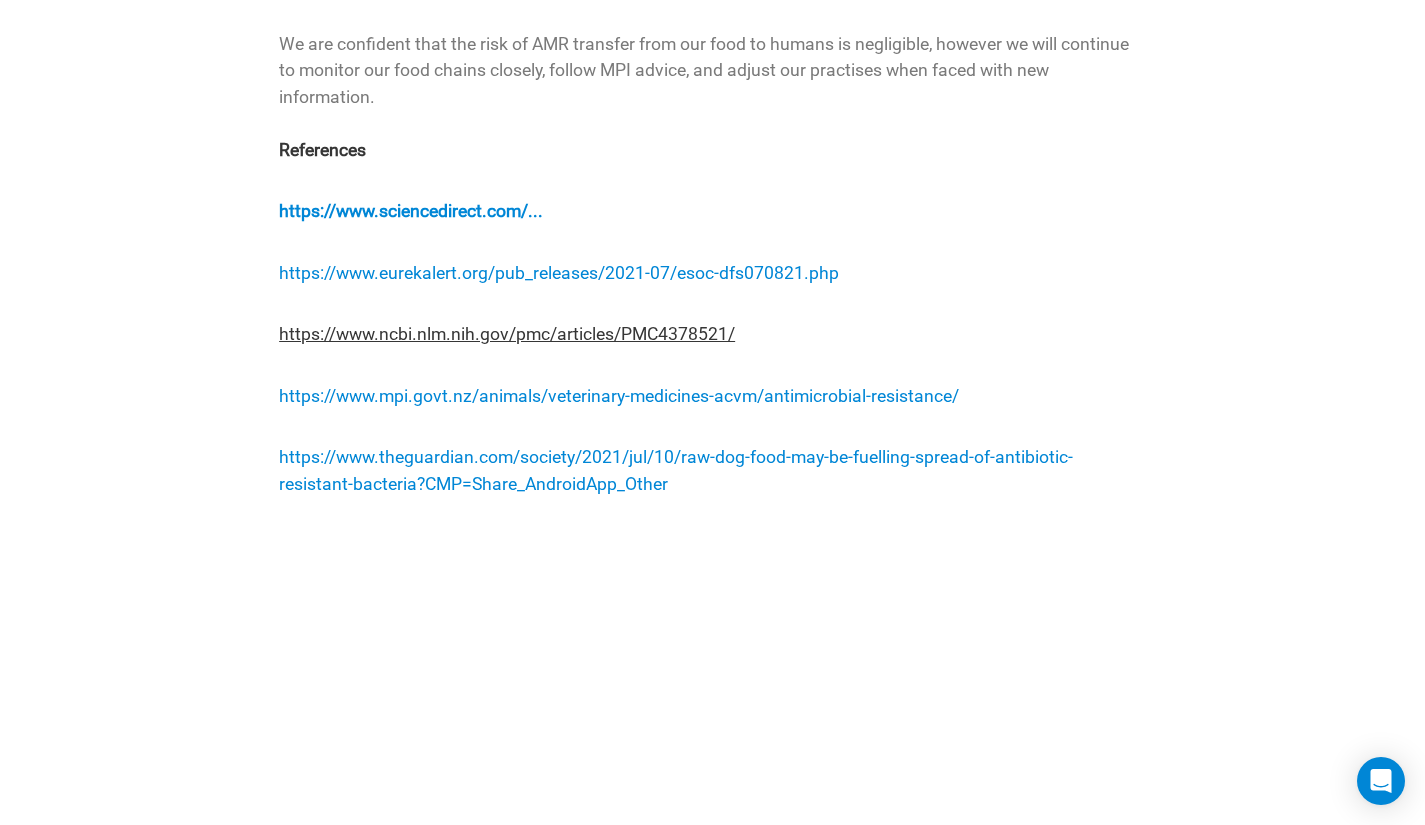 click on "https://www.ncbi.nlm.nih.gov/pmc/articles/PMC4378521/" at bounding box center [507, 334] 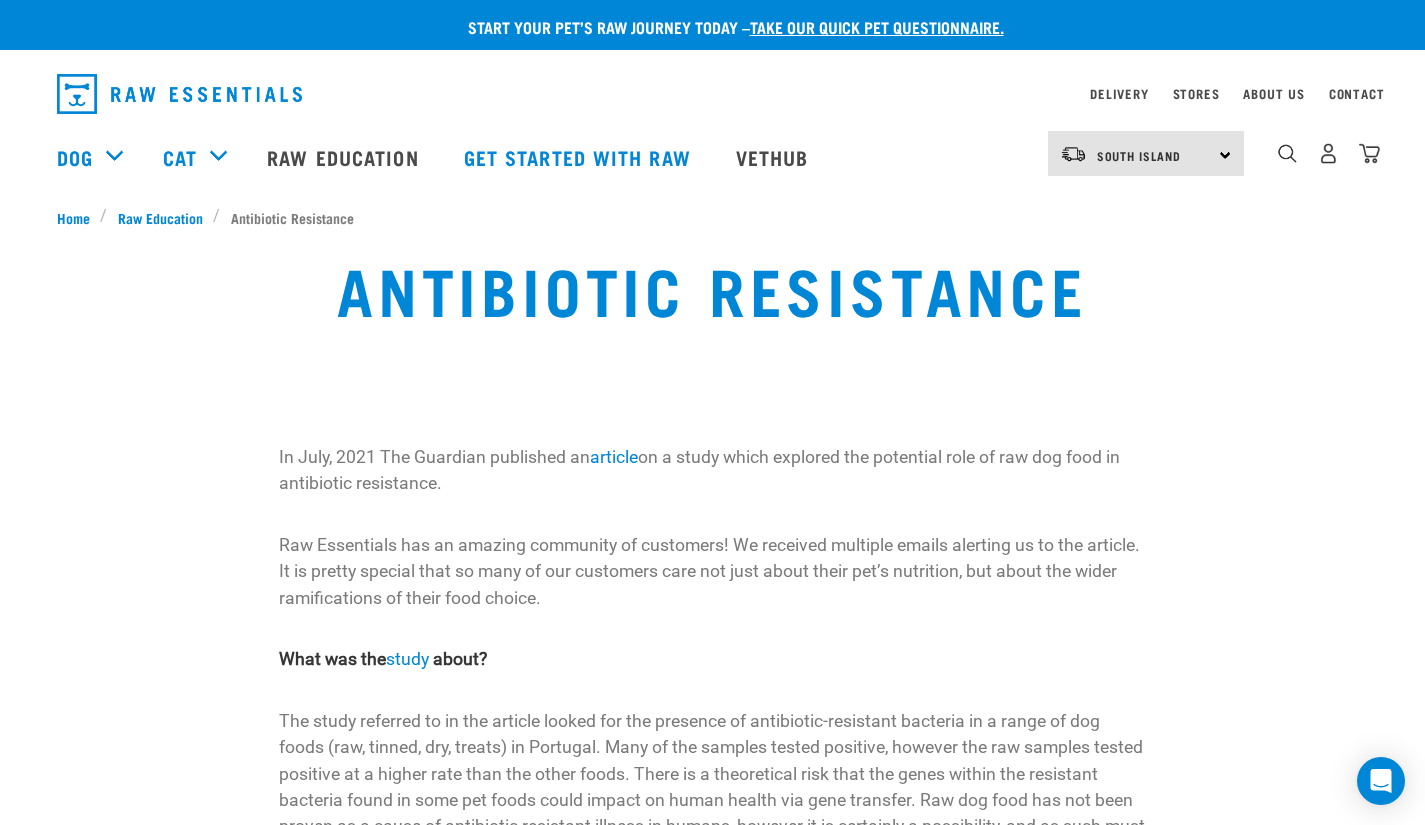 scroll, scrollTop: 3577, scrollLeft: 0, axis: vertical 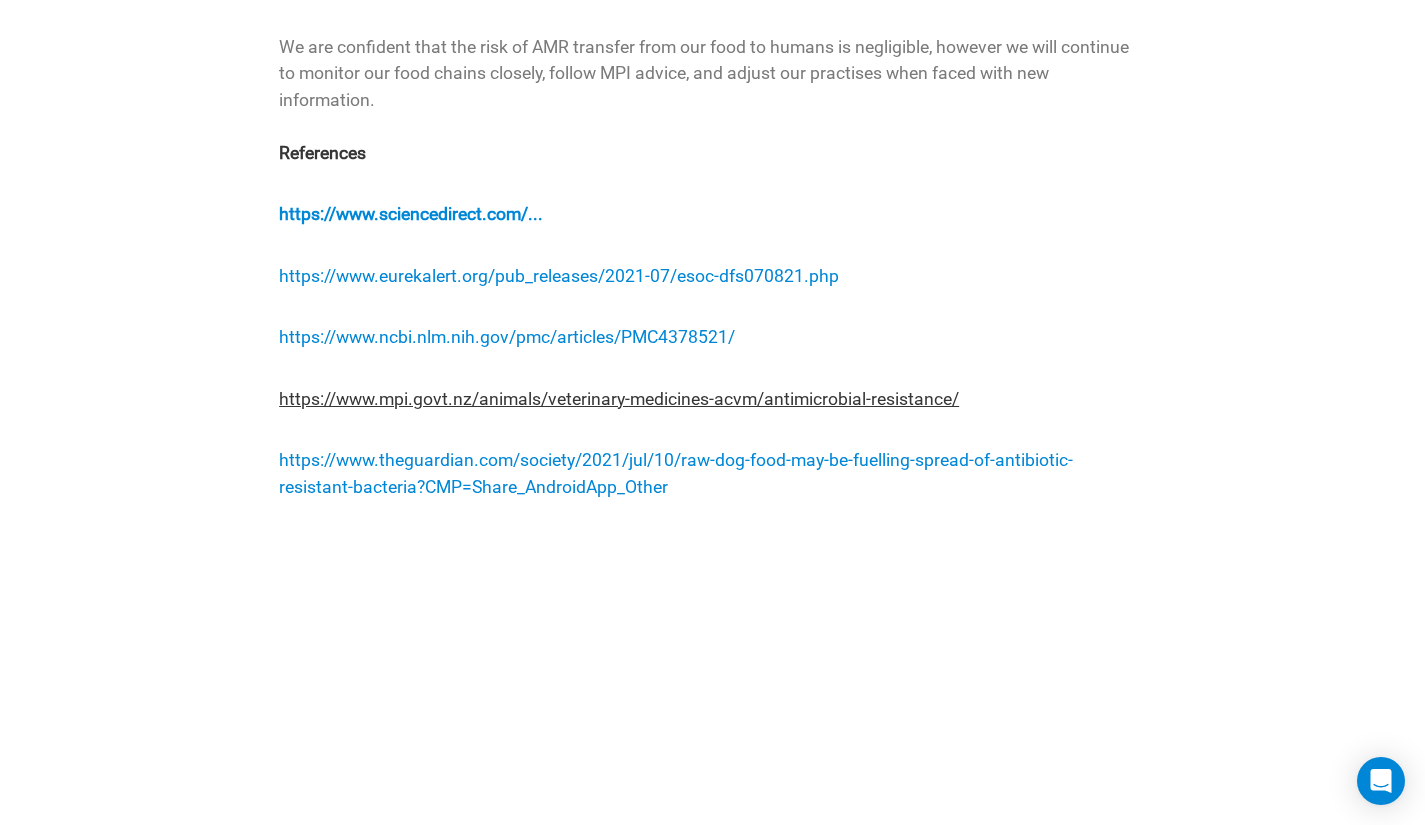 click on "https://www.mpi.govt.nz/animals/veterinary-medicines-acvm/antimicrobial-resistance/" at bounding box center (619, 399) 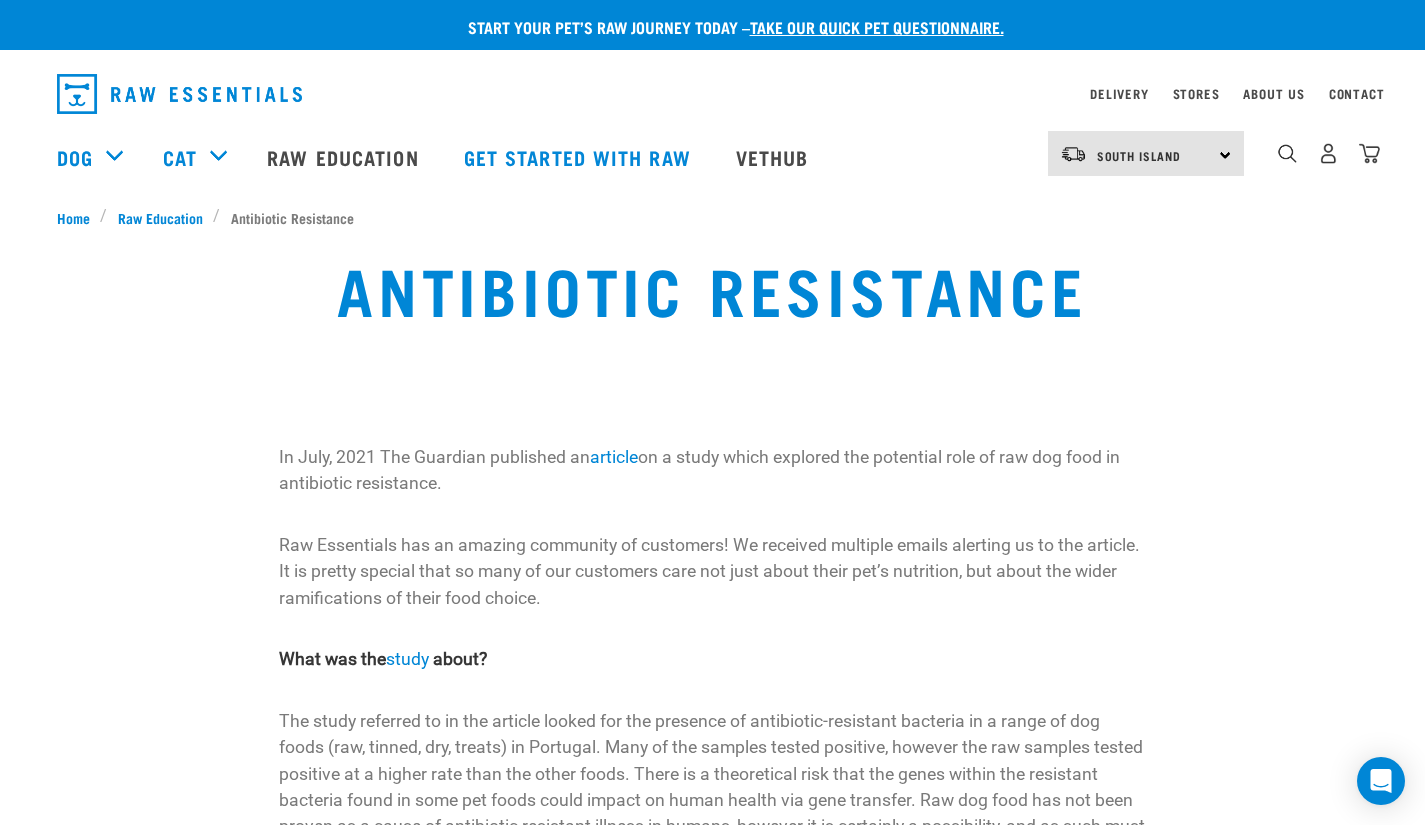 scroll, scrollTop: 3574, scrollLeft: 0, axis: vertical 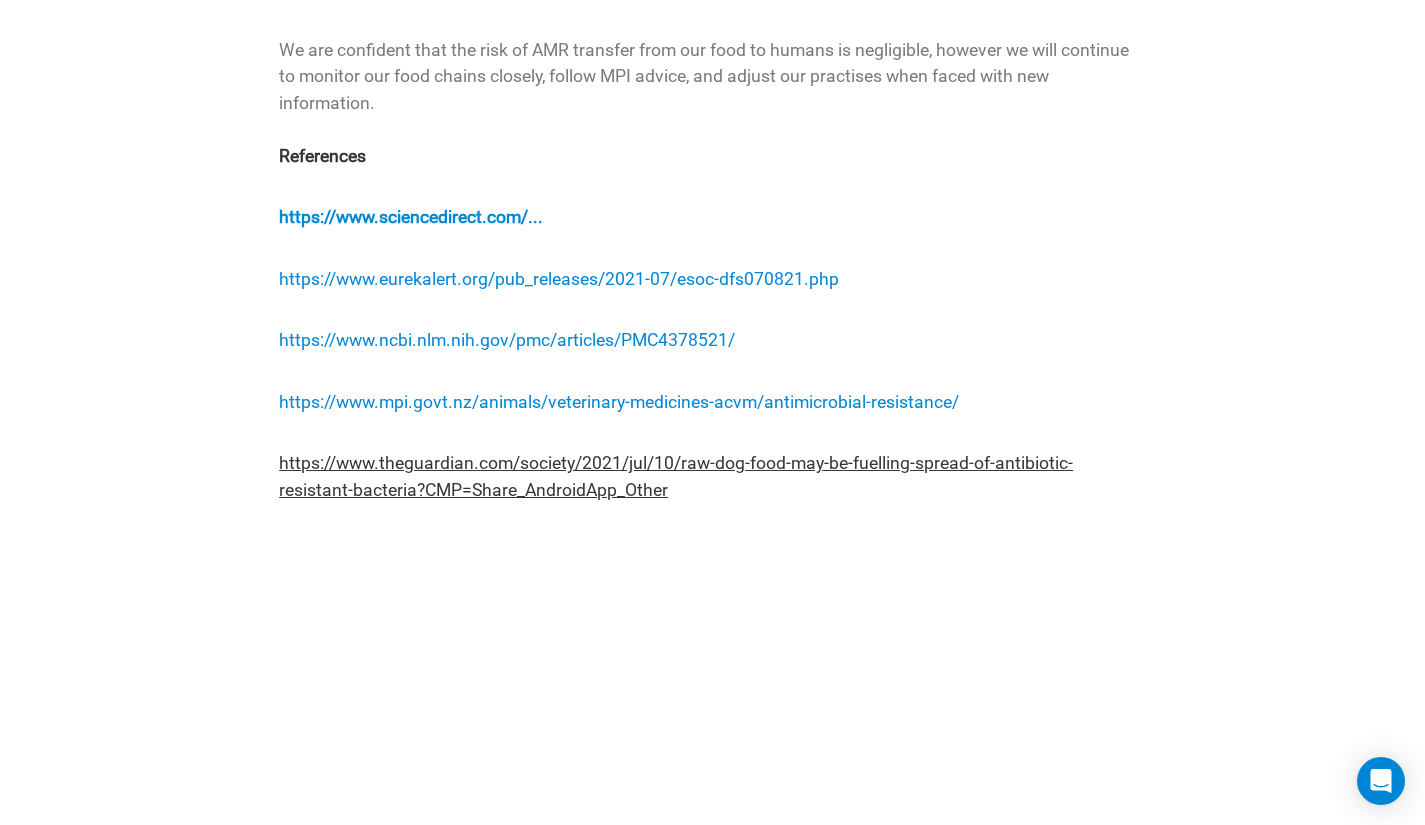 click on "https://www.theguardian.com/society/2021/jul/10/raw-dog-food-may-be-fuelling-spread-of-antibiotic-resistant-bacteria?CMP=Share_AndroidApp_Other" at bounding box center (676, 476) 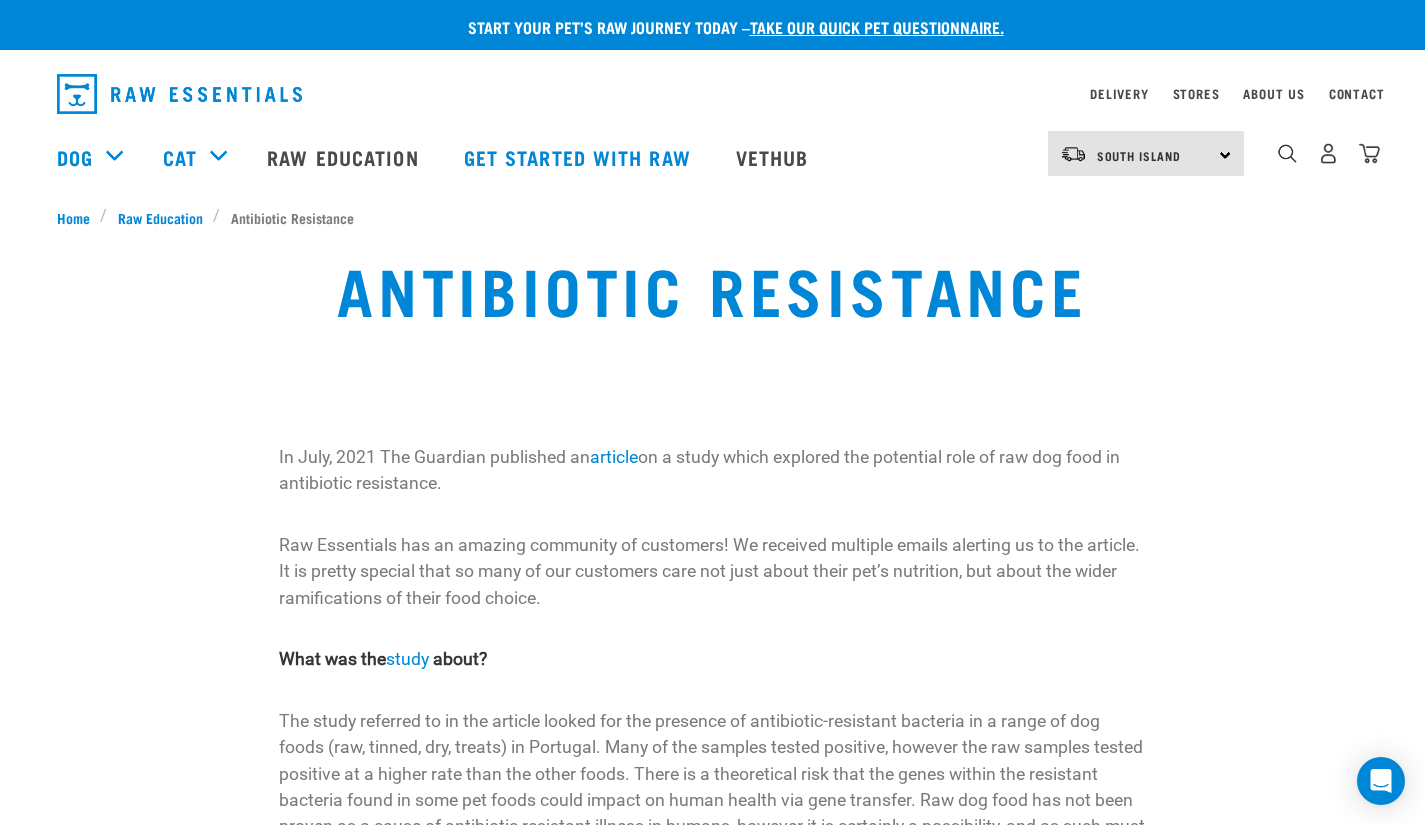 scroll, scrollTop: 3572, scrollLeft: 0, axis: vertical 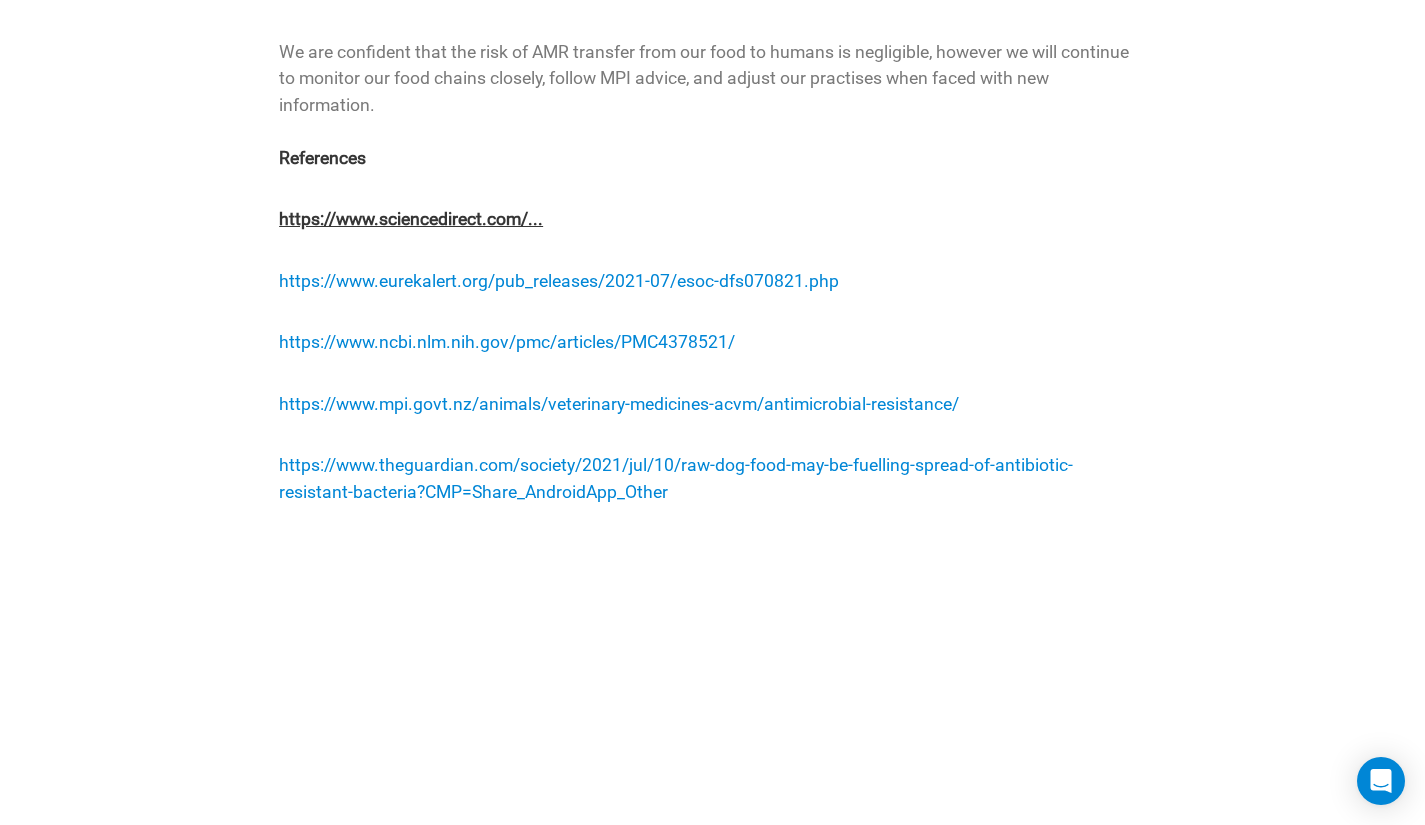 click on "https://www.sciencedirect.com/..." at bounding box center (411, 219) 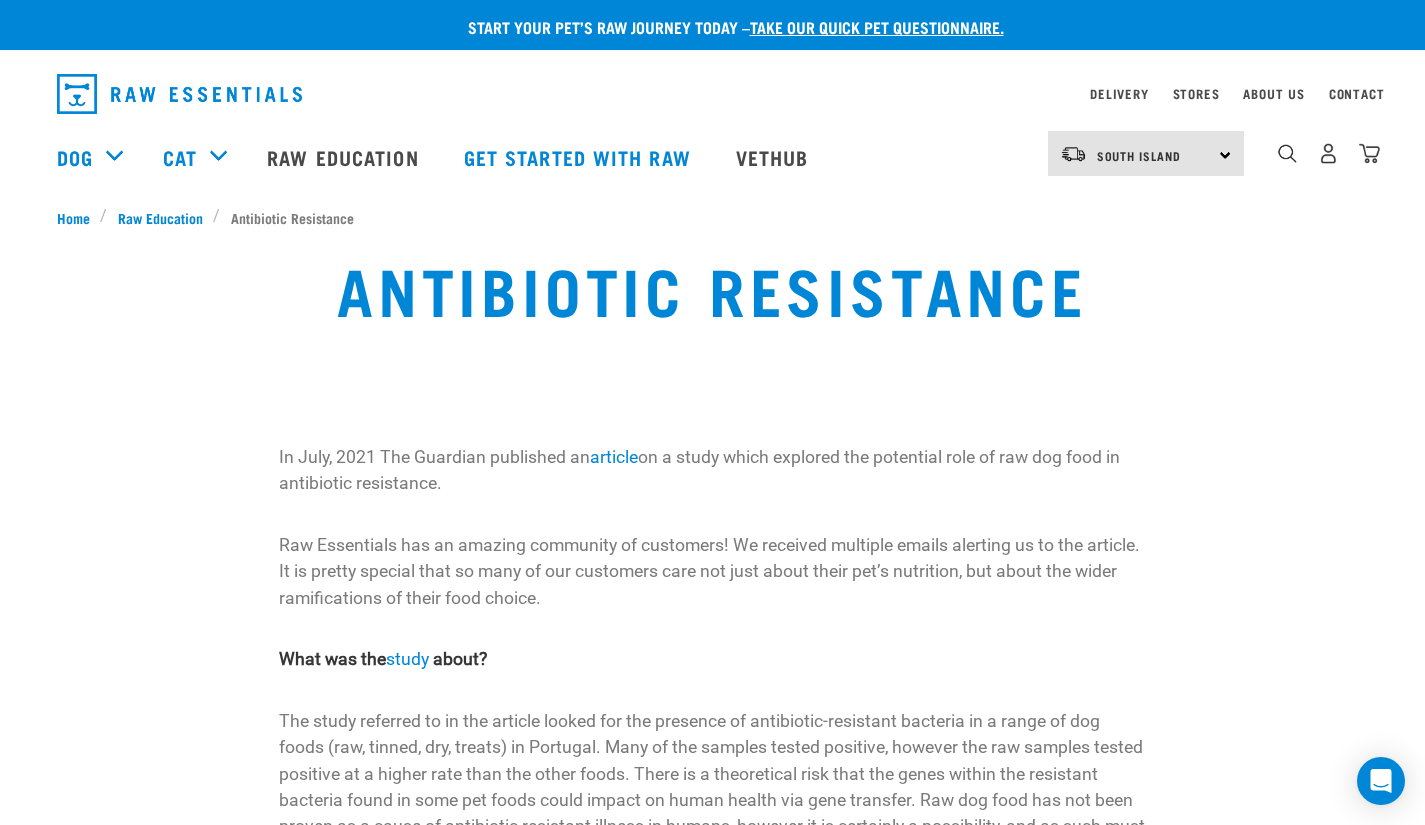 scroll, scrollTop: 3569, scrollLeft: 0, axis: vertical 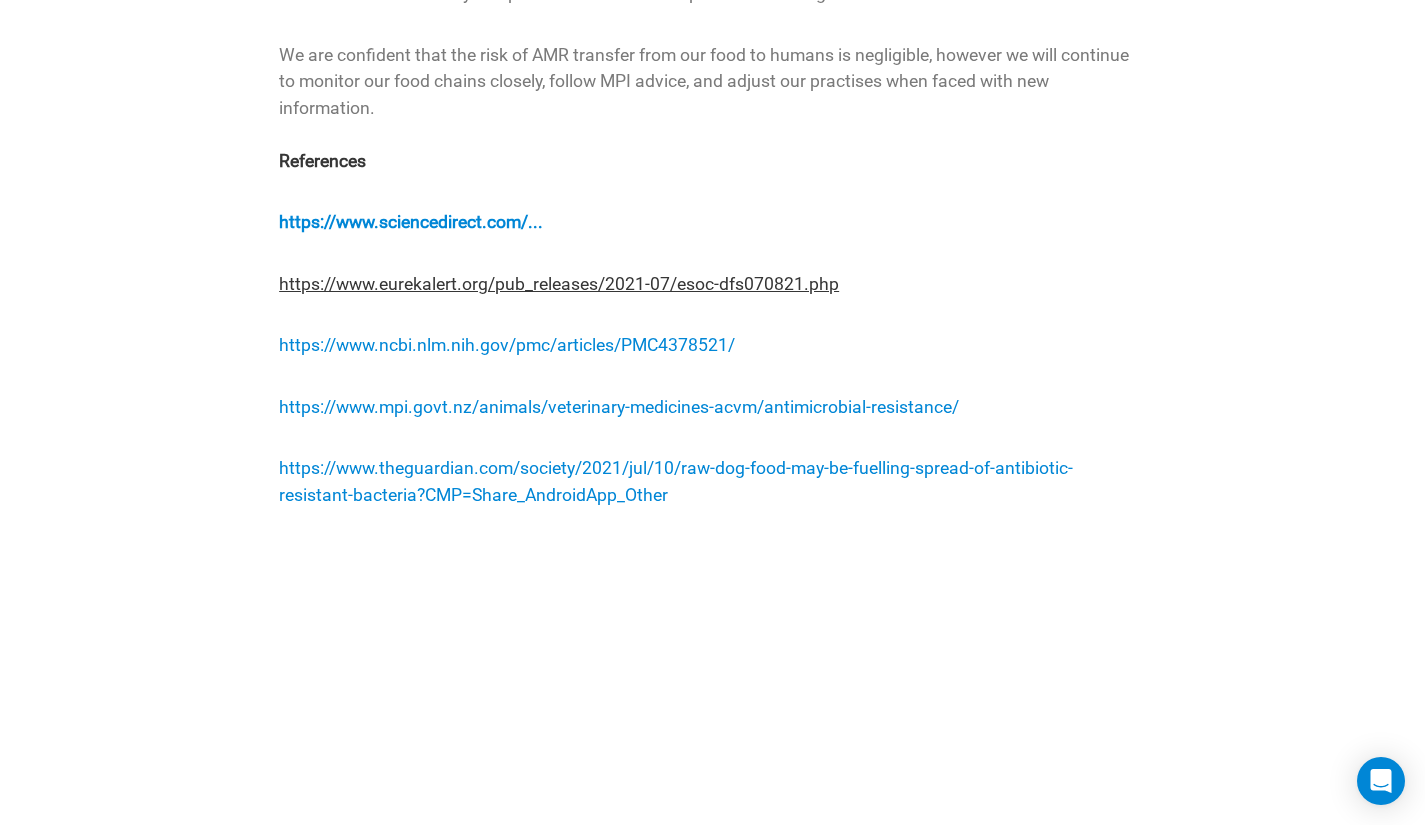 click on "https://www.eurekalert.org/pub_releases/2021-07/esoc-dfs070821.php" at bounding box center (559, 284) 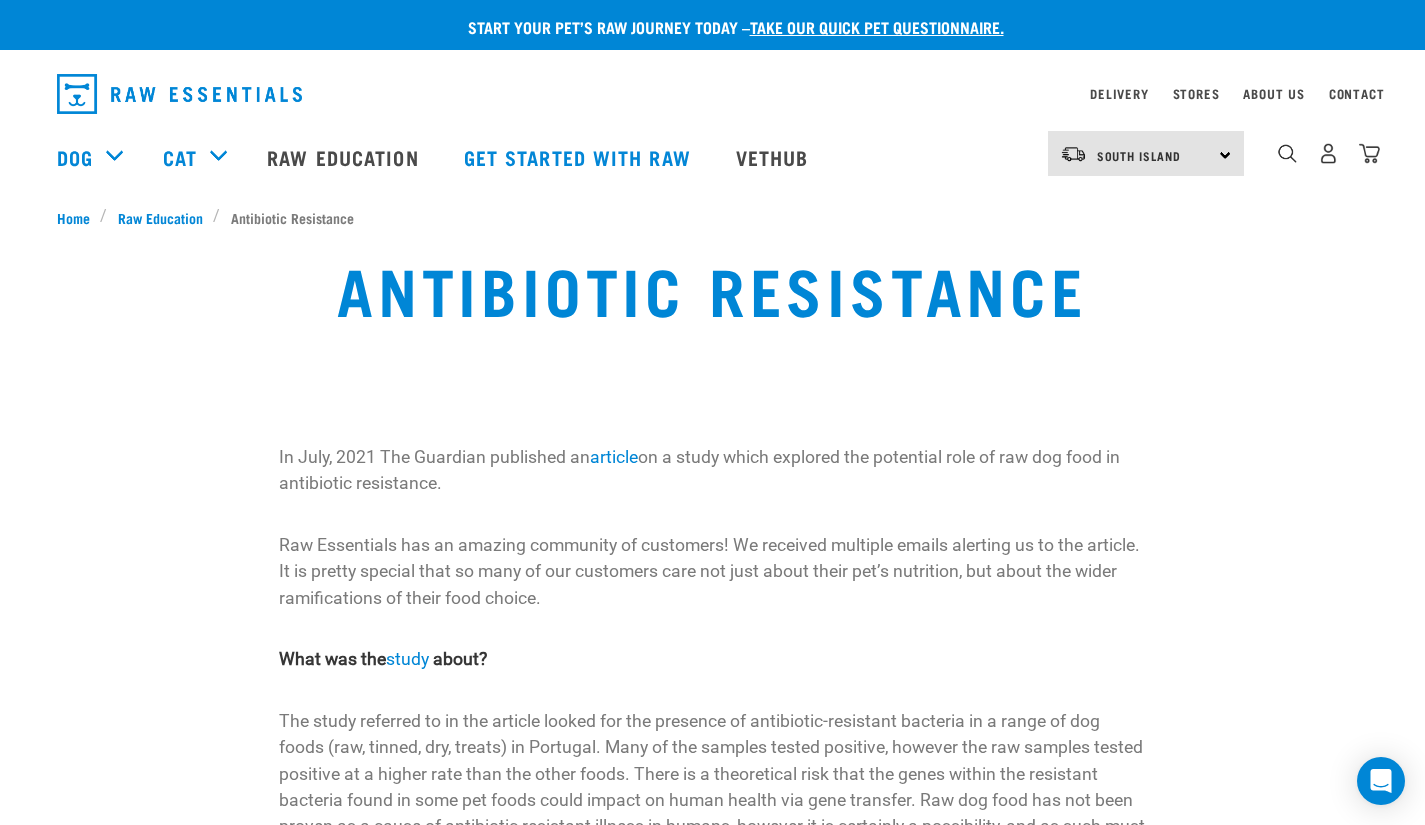 scroll, scrollTop: 3566, scrollLeft: 0, axis: vertical 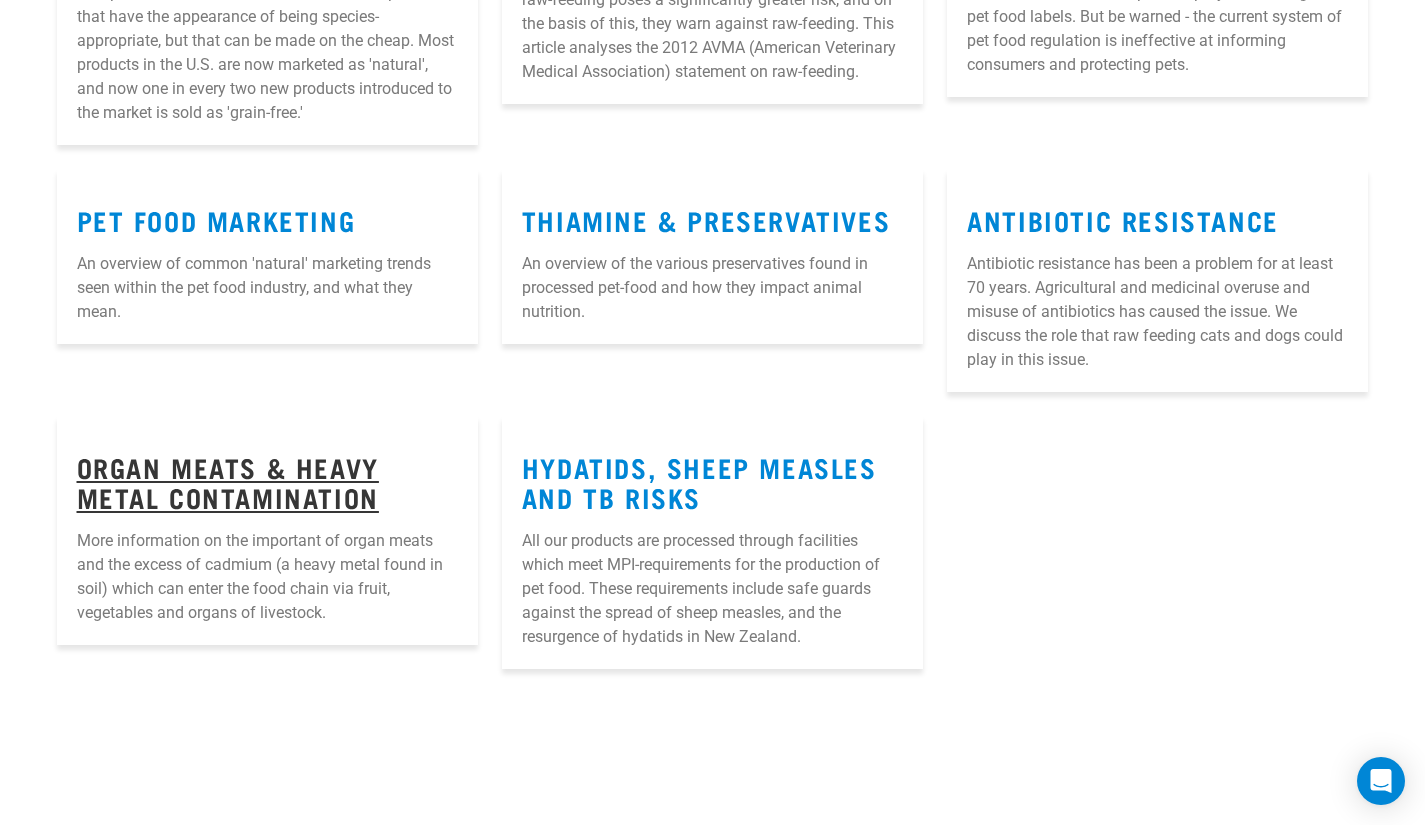 click on "Organ Meats & Heavy Metal Contamination" at bounding box center [228, 482] 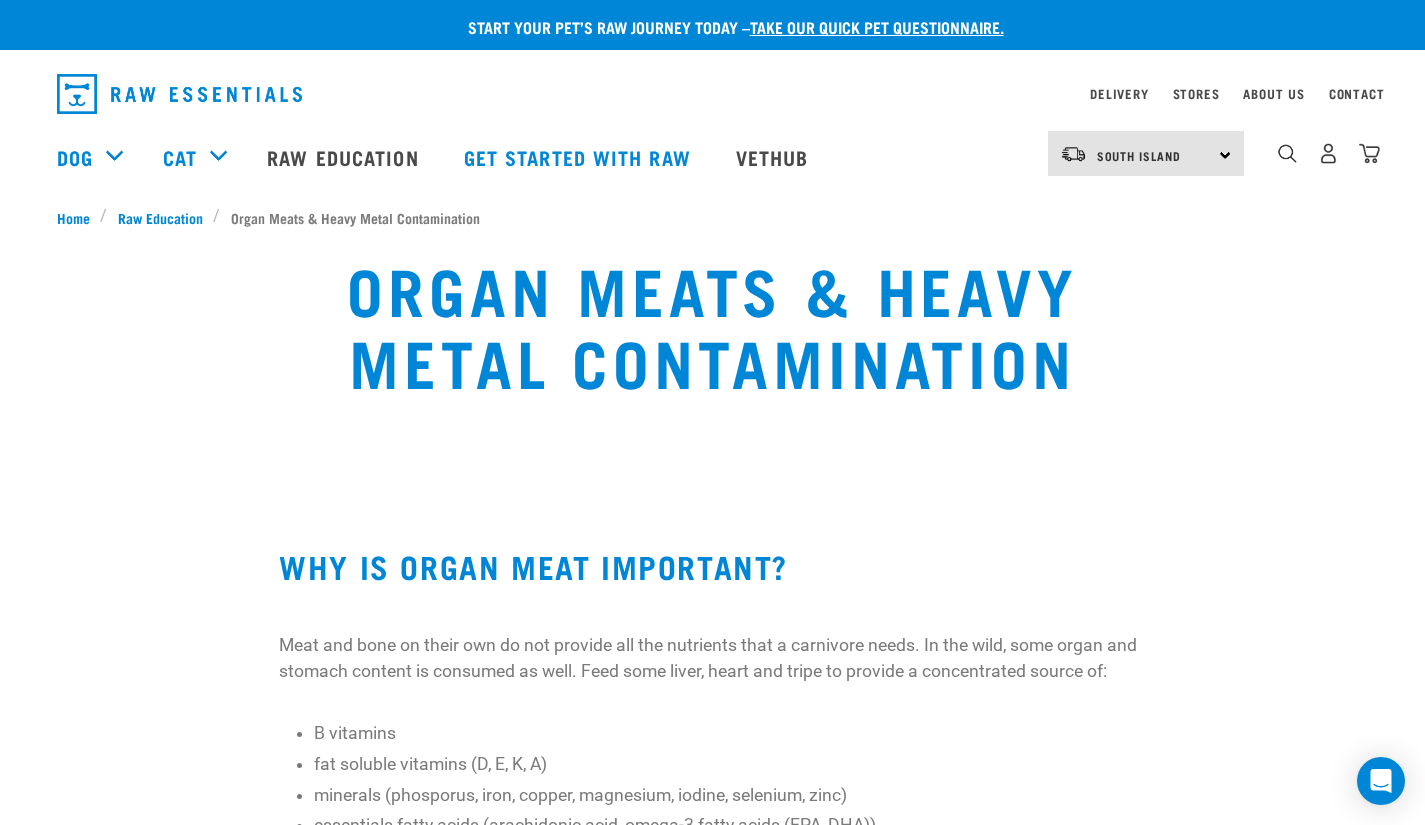 scroll, scrollTop: 0, scrollLeft: 0, axis: both 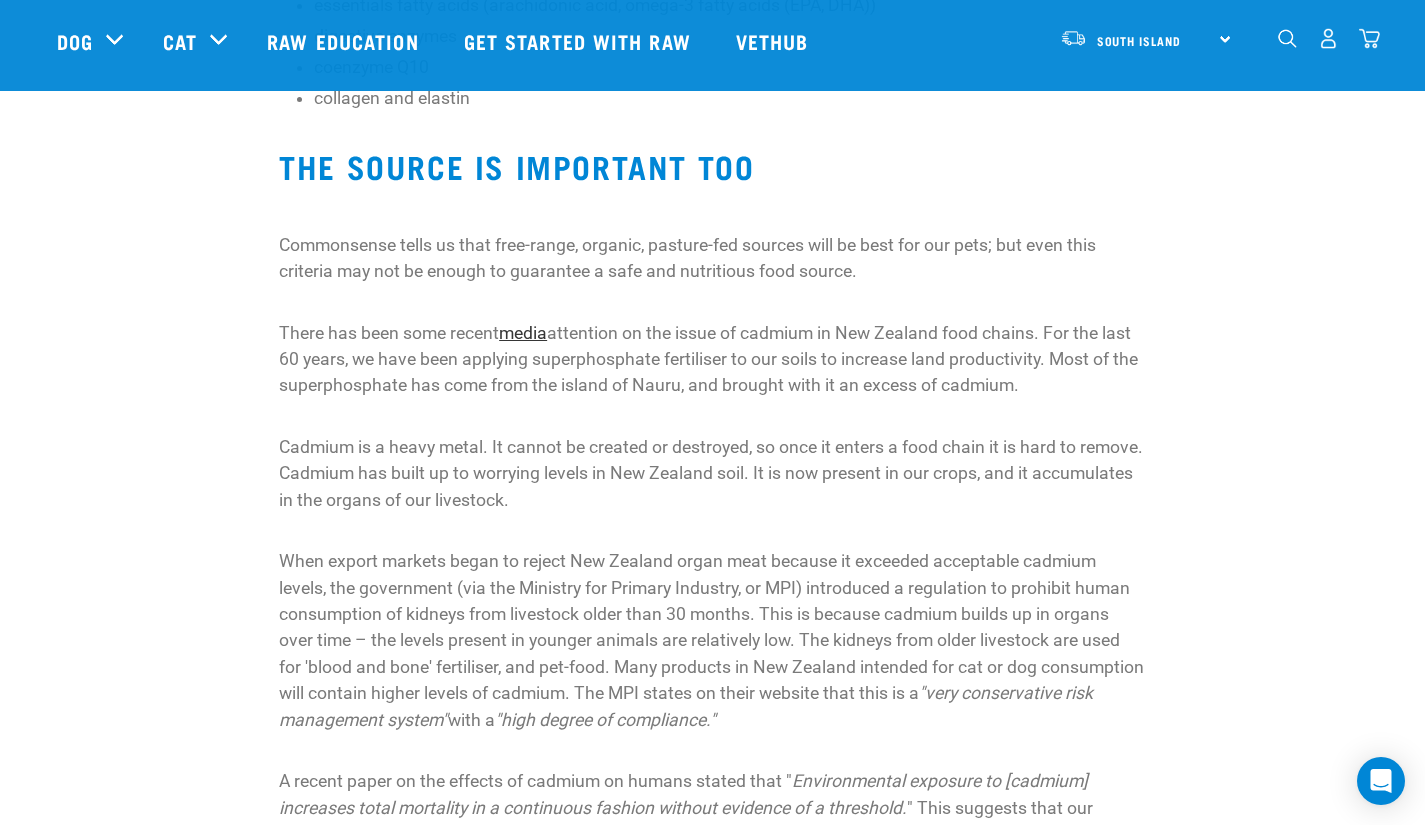 click on "media" at bounding box center (523, 333) 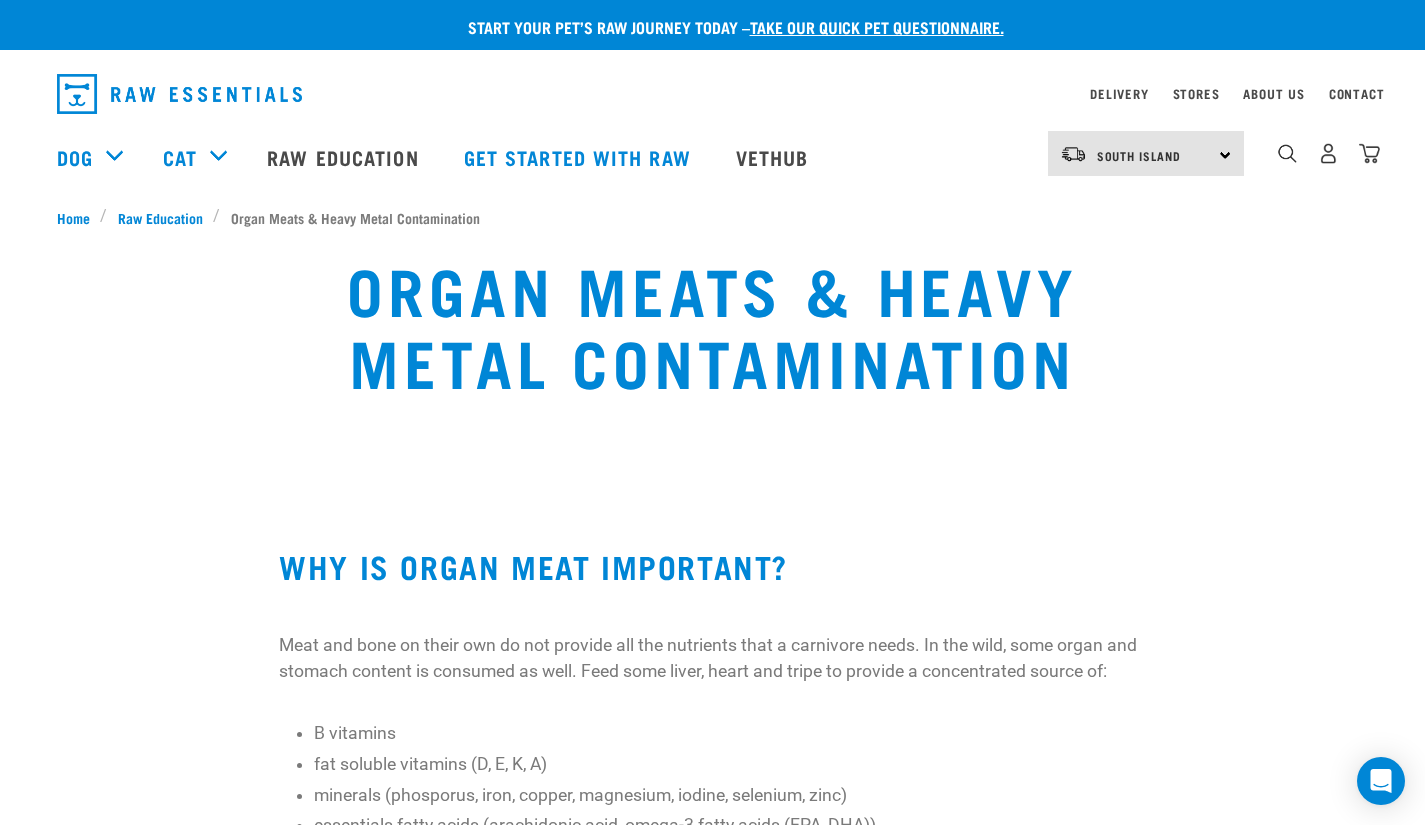 scroll, scrollTop: 673, scrollLeft: 0, axis: vertical 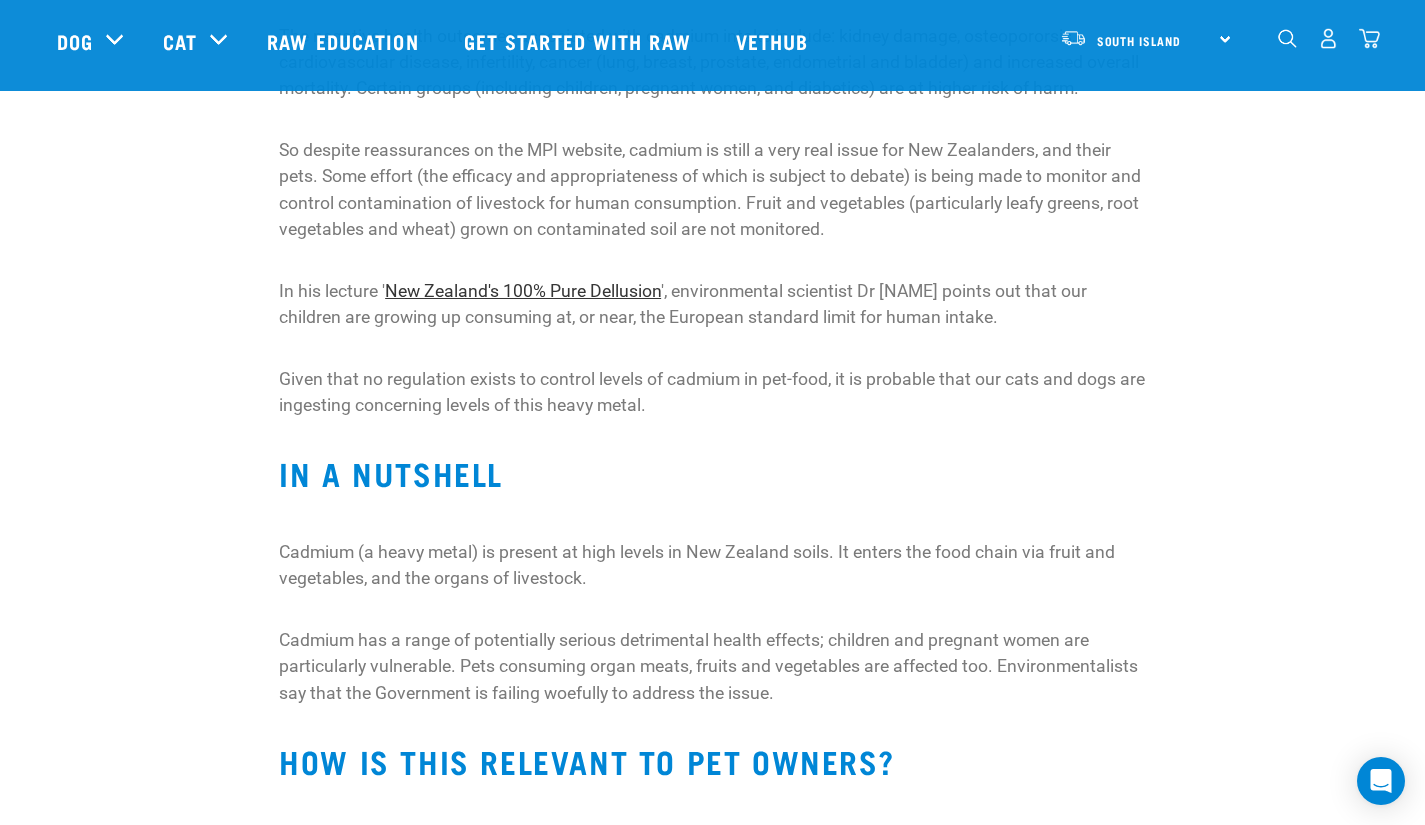 click on "New Zealand's 100% Pure Dellusion" at bounding box center (523, 291) 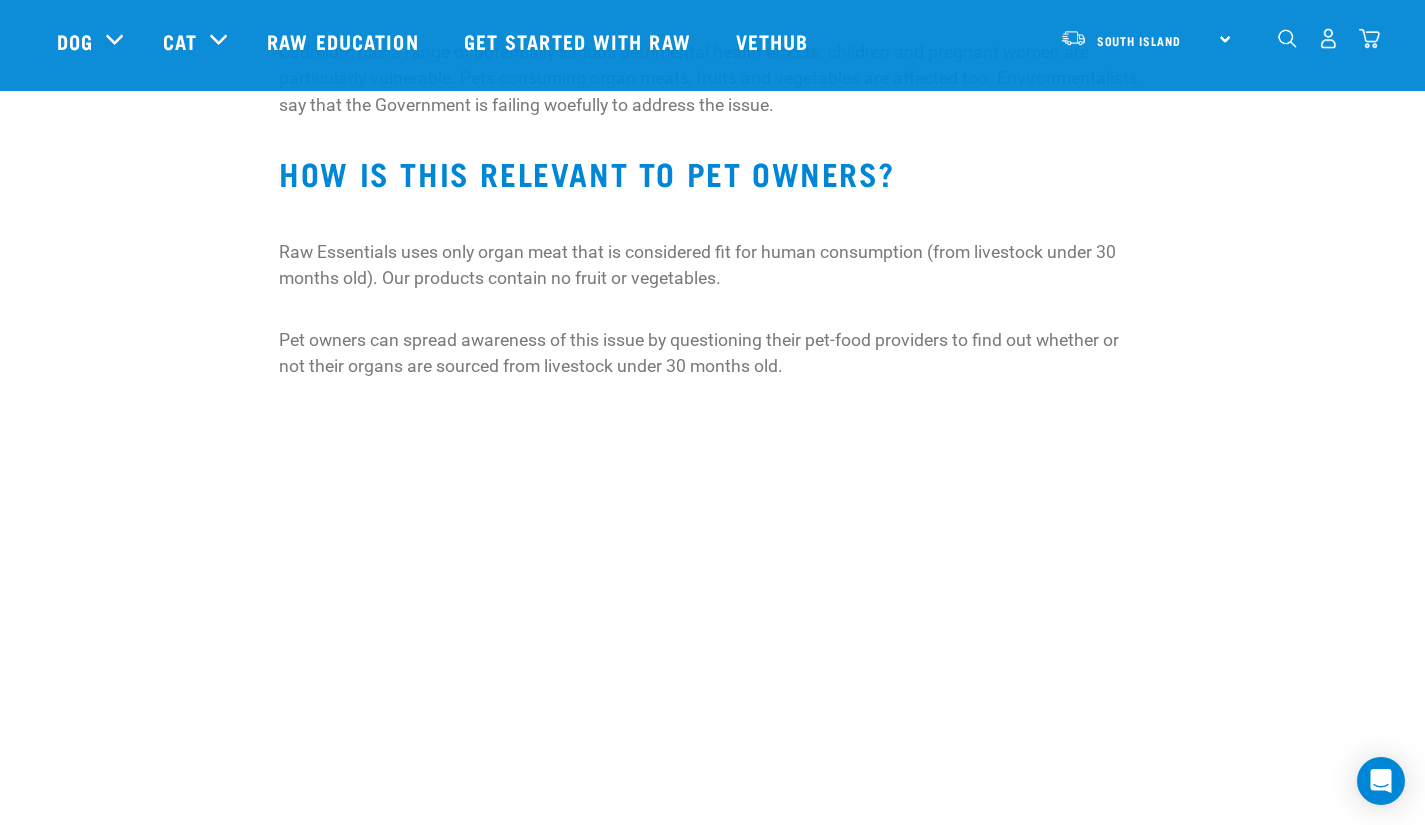 scroll, scrollTop: 2143, scrollLeft: 0, axis: vertical 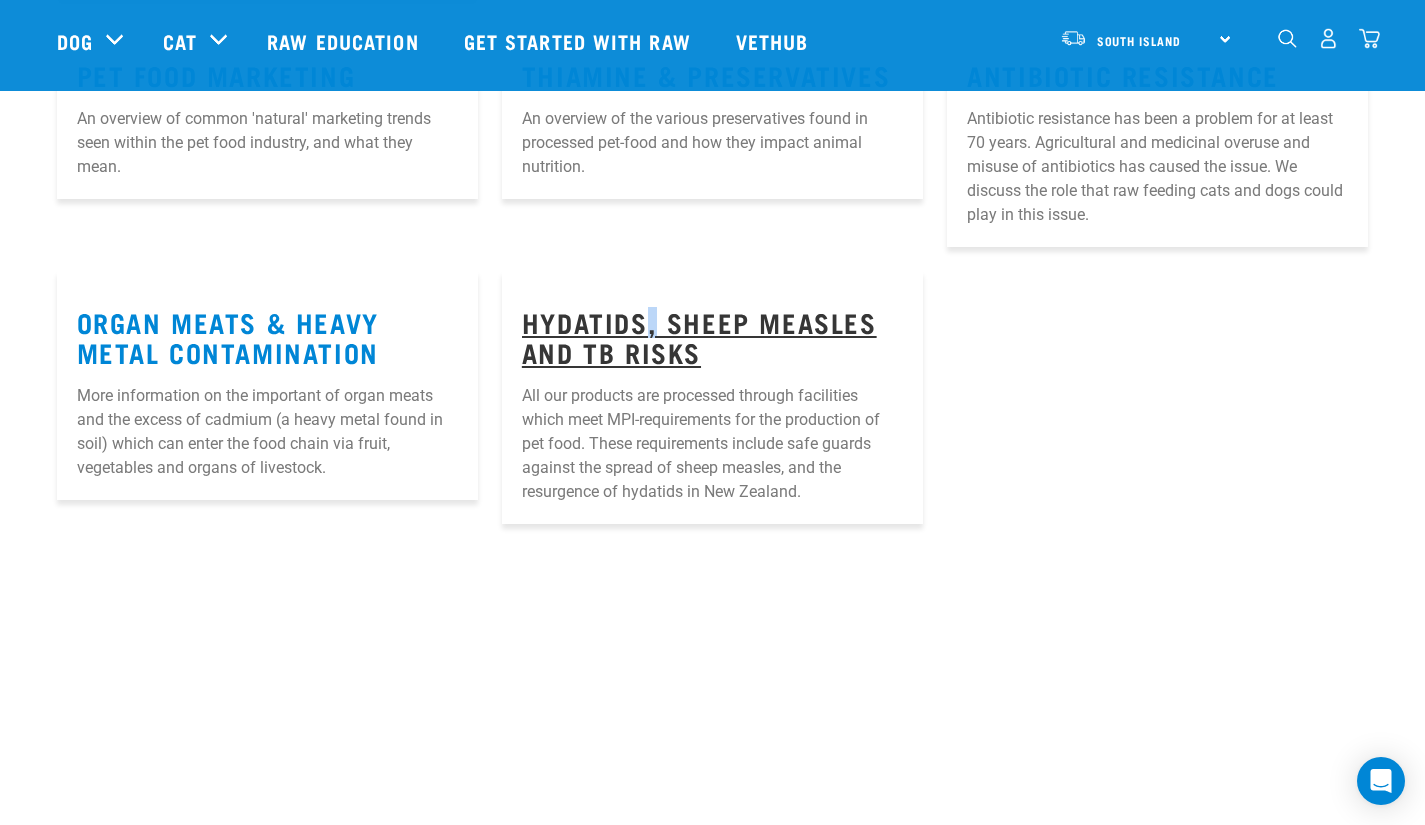 drag, startPoint x: 645, startPoint y: 264, endPoint x: 656, endPoint y: 282, distance: 21.095022 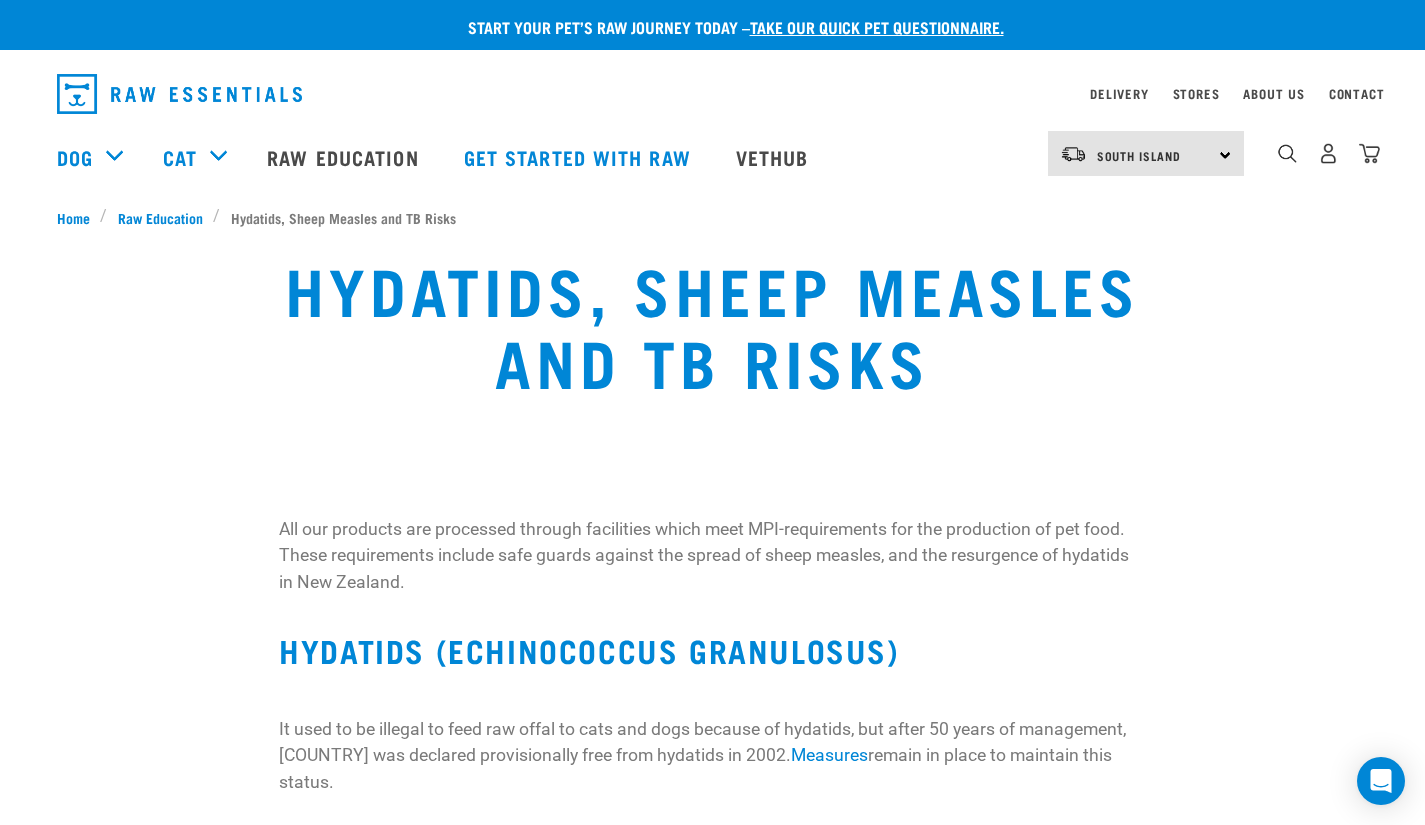 scroll, scrollTop: 0, scrollLeft: 0, axis: both 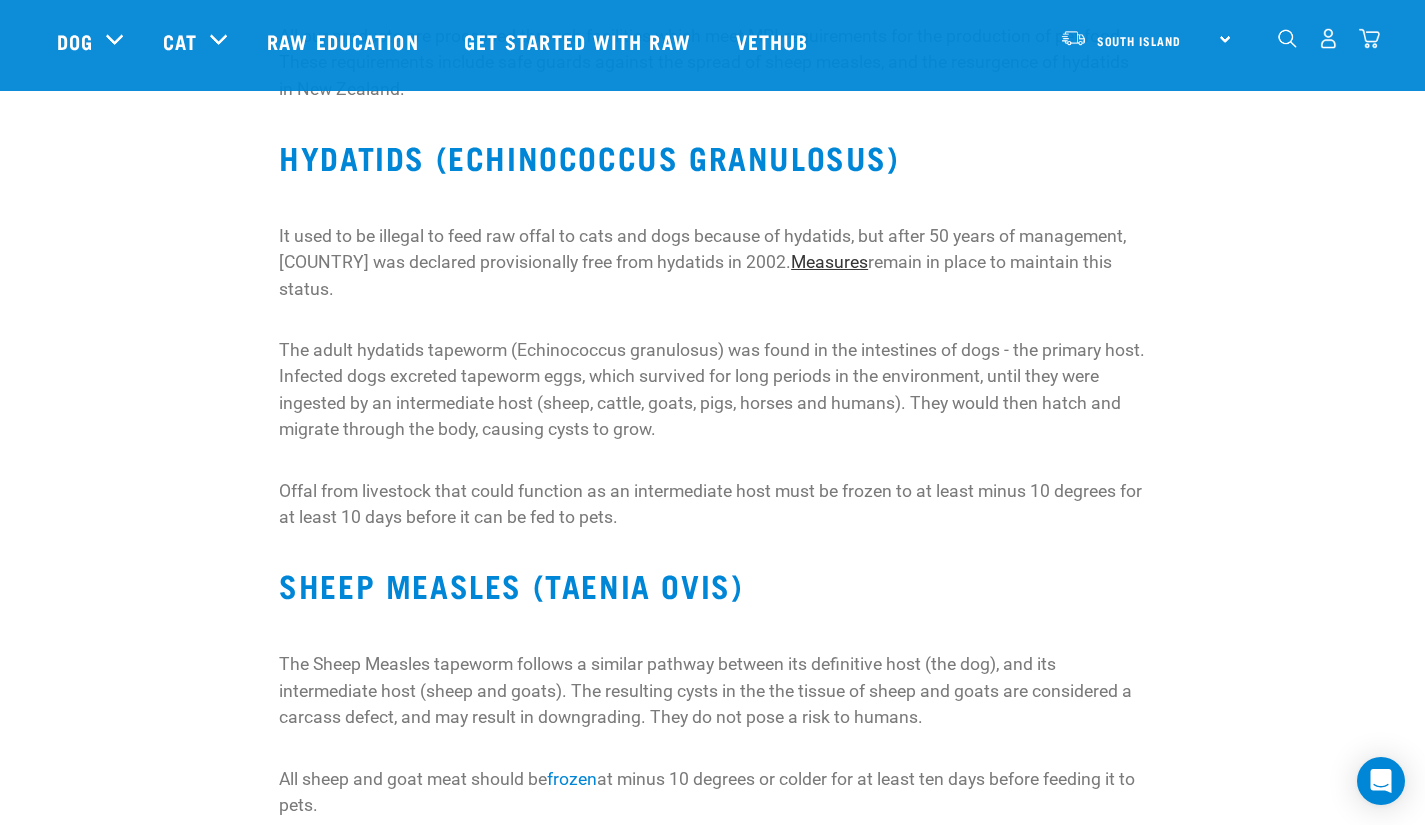 click on "Measures" at bounding box center (829, 262) 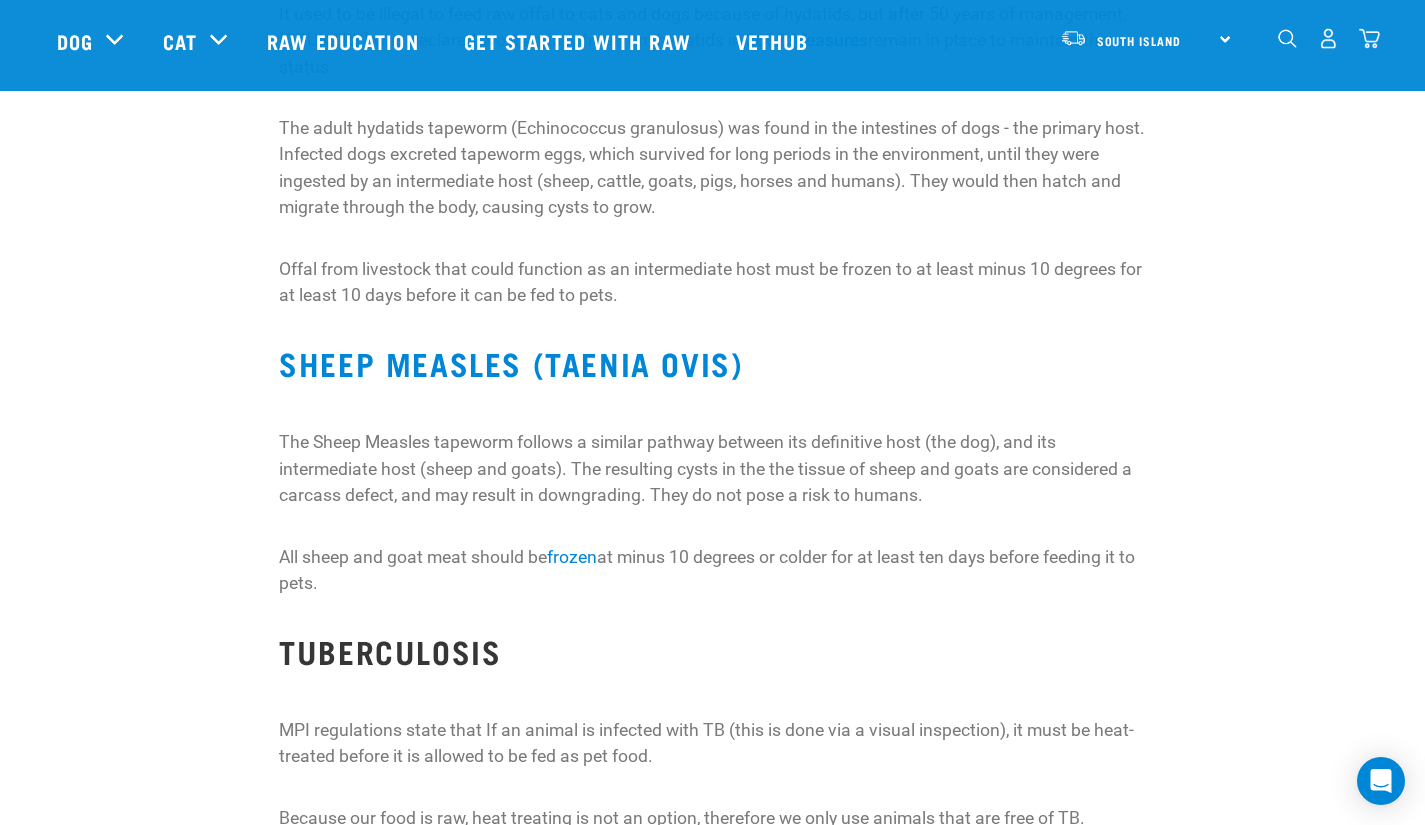 scroll, scrollTop: 733, scrollLeft: 0, axis: vertical 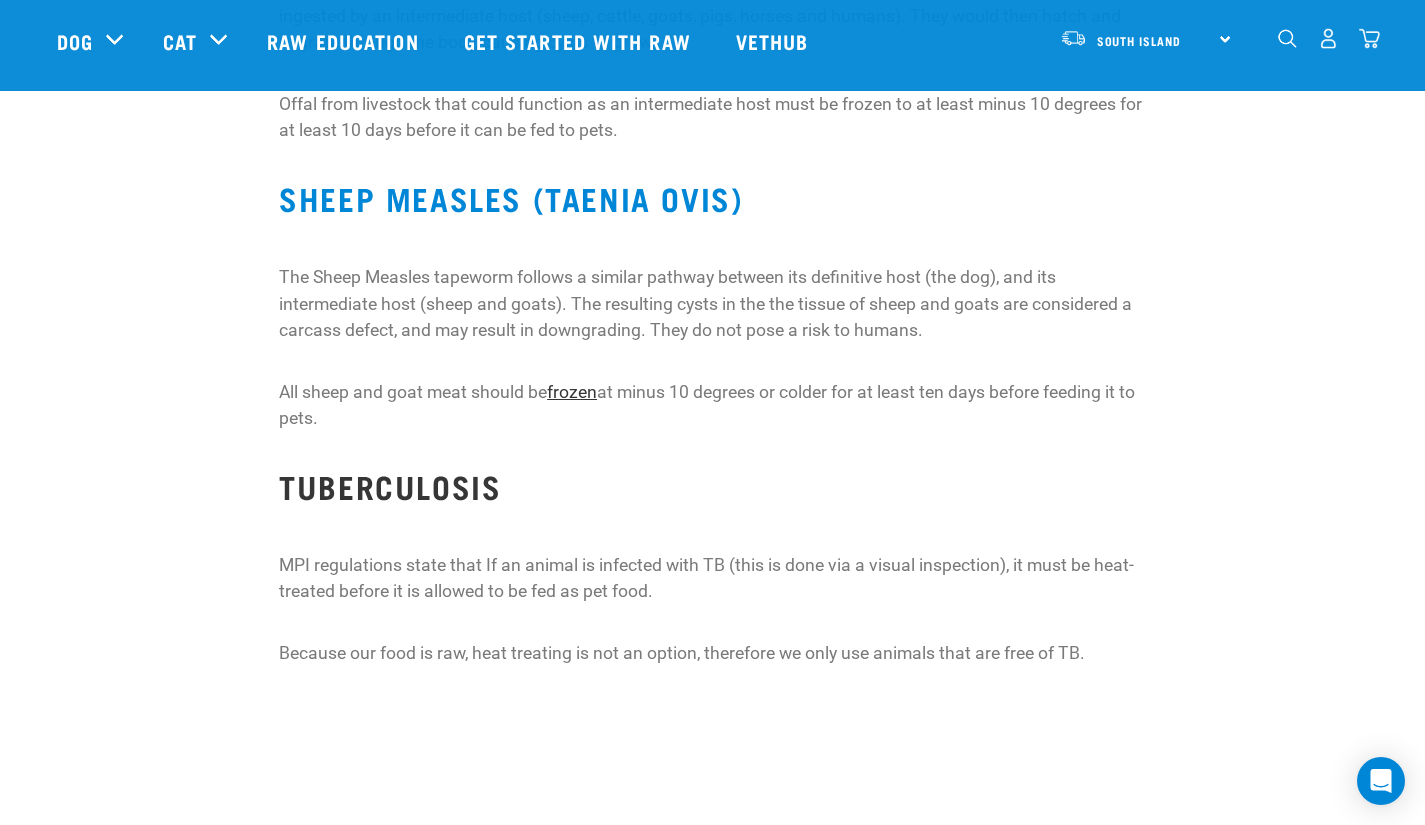 click on "frozen" at bounding box center [572, 392] 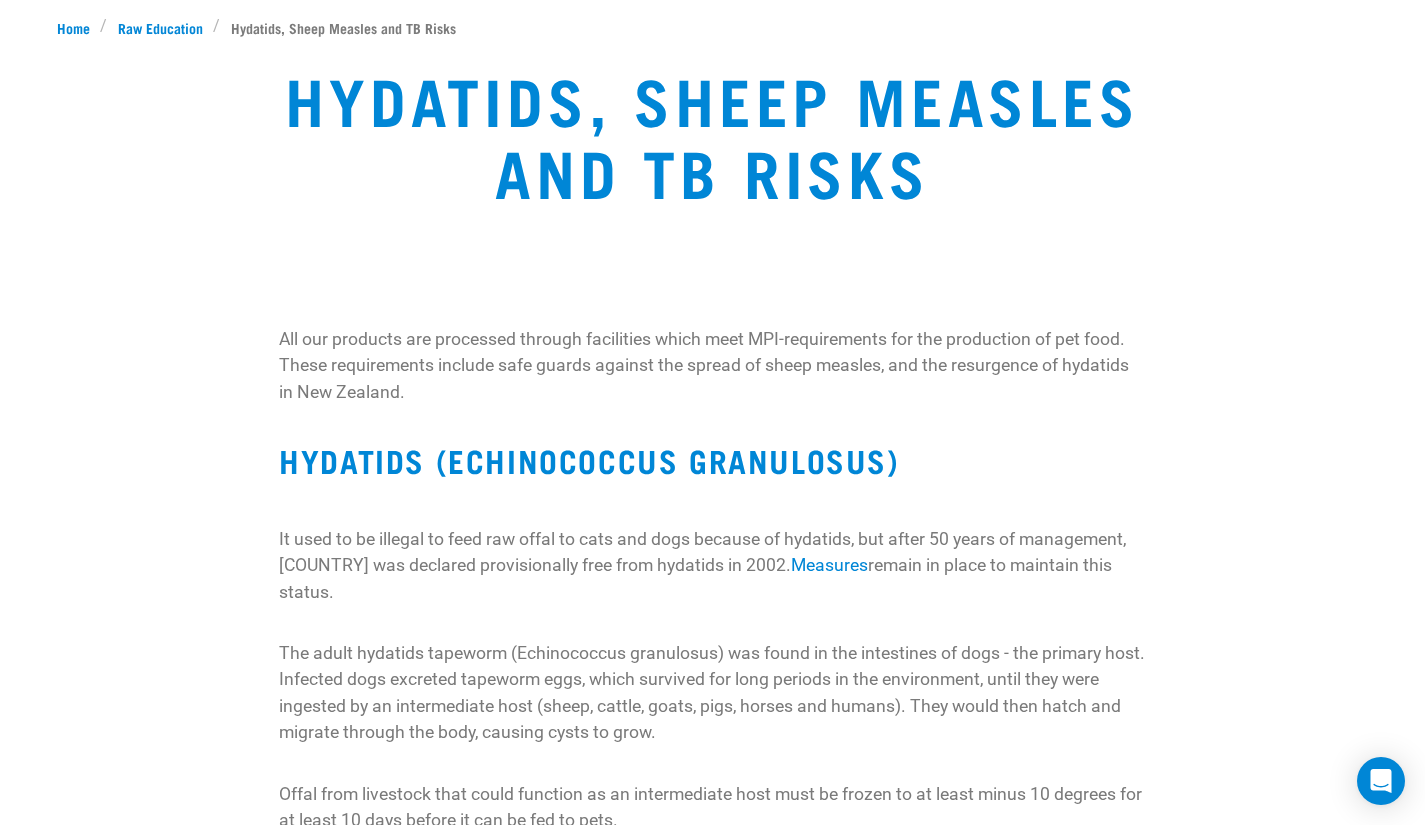 scroll, scrollTop: 0, scrollLeft: 0, axis: both 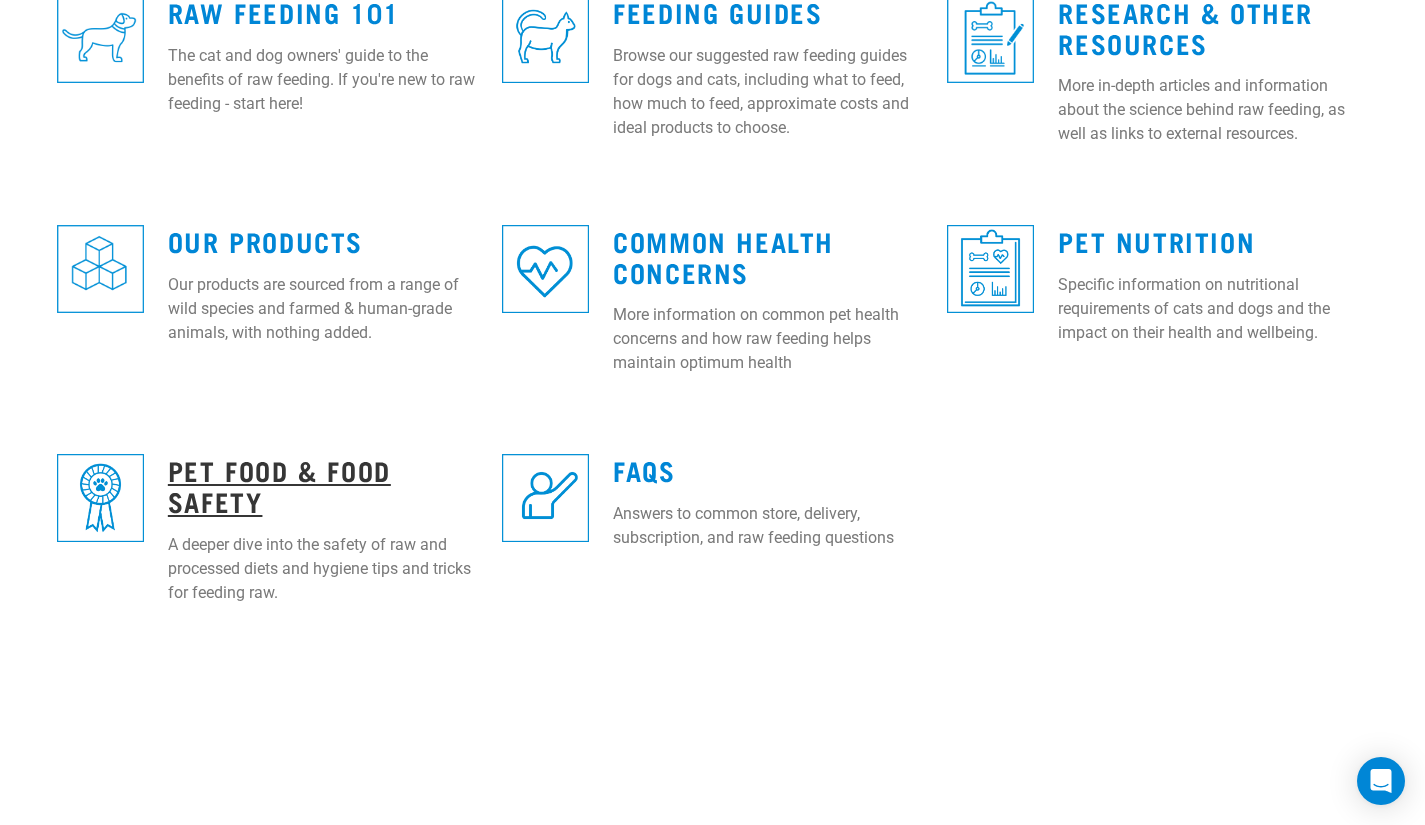 click on "Pet Food & Food Safety" at bounding box center (279, 485) 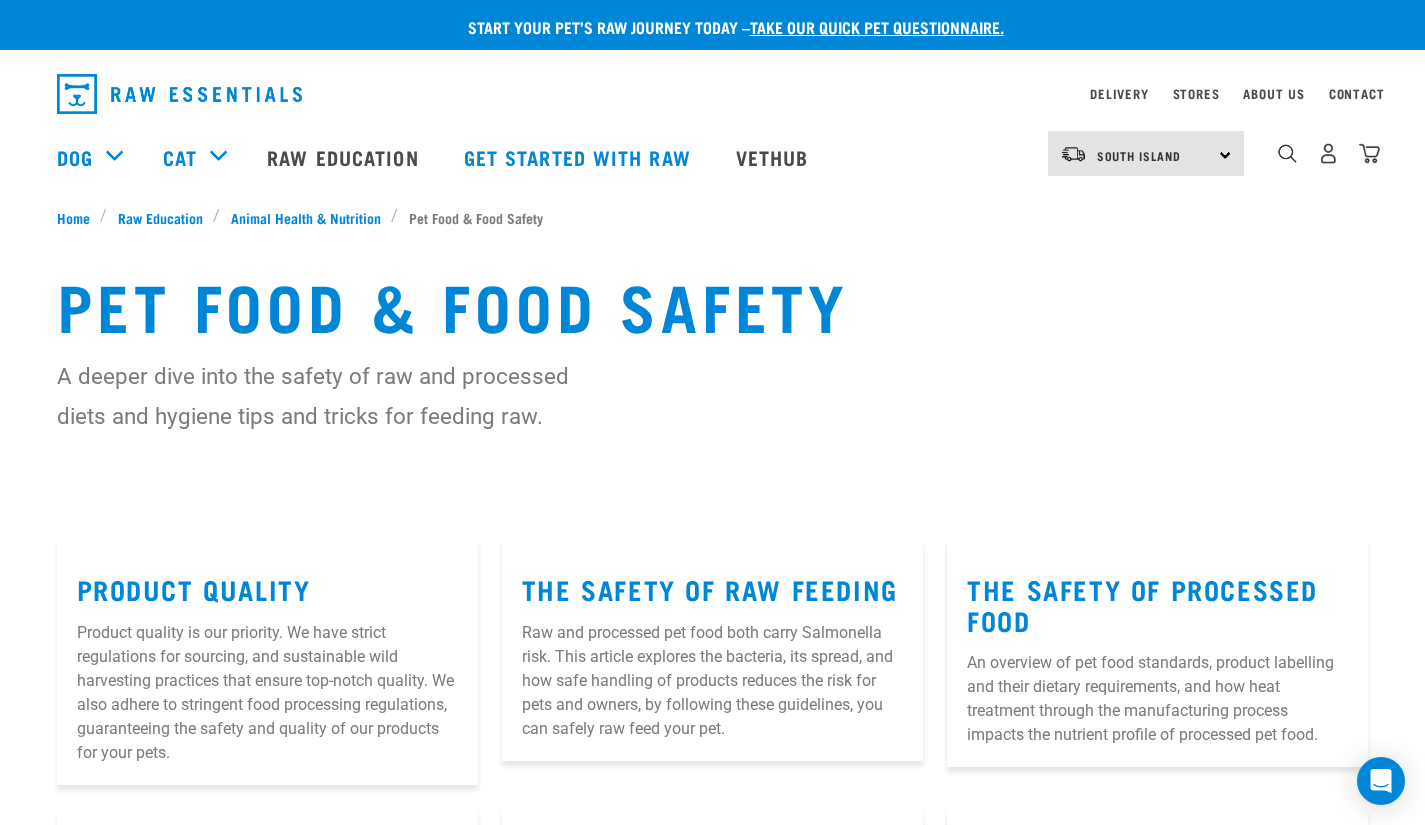 scroll, scrollTop: 0, scrollLeft: 0, axis: both 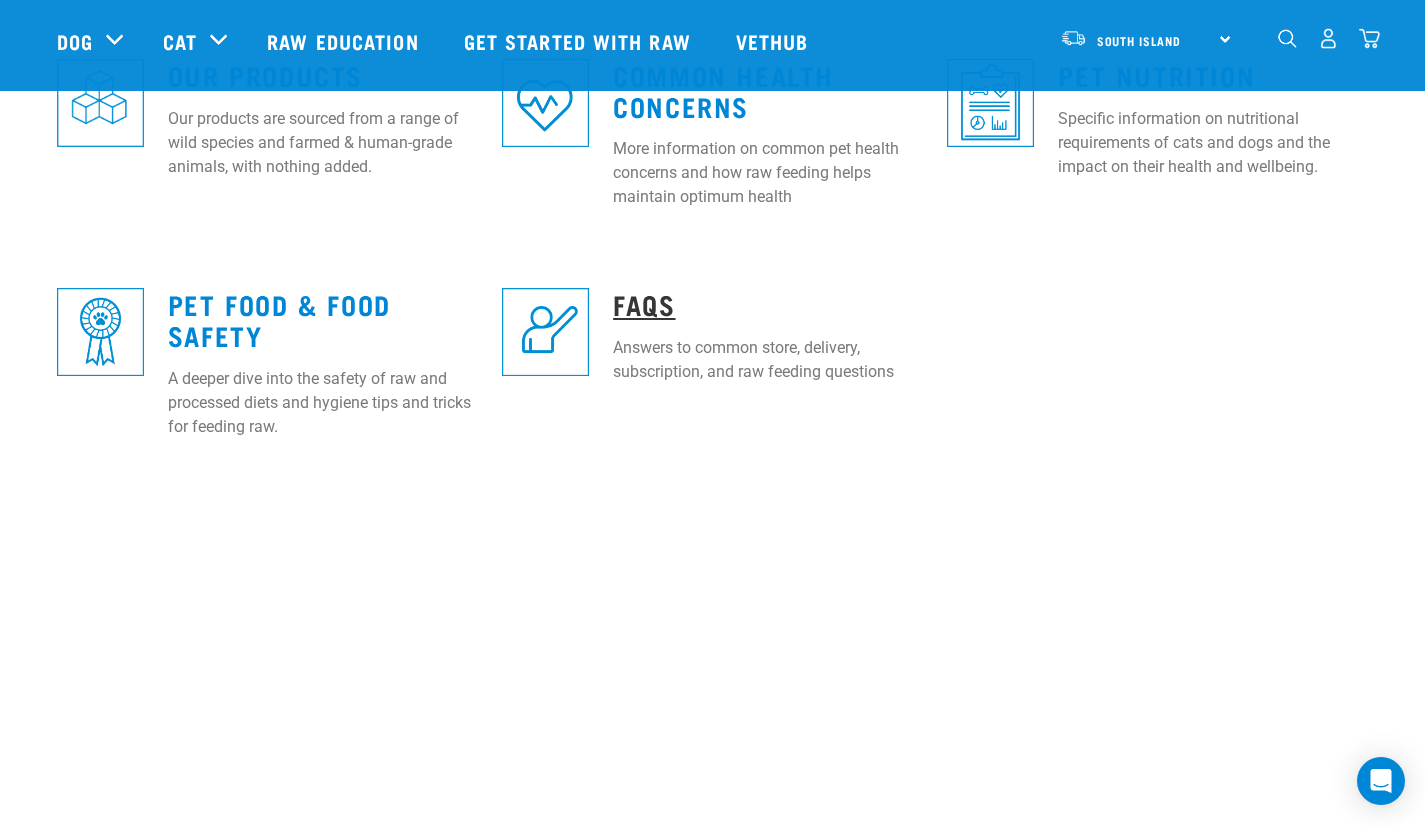 click on "FAQs" at bounding box center [644, 303] 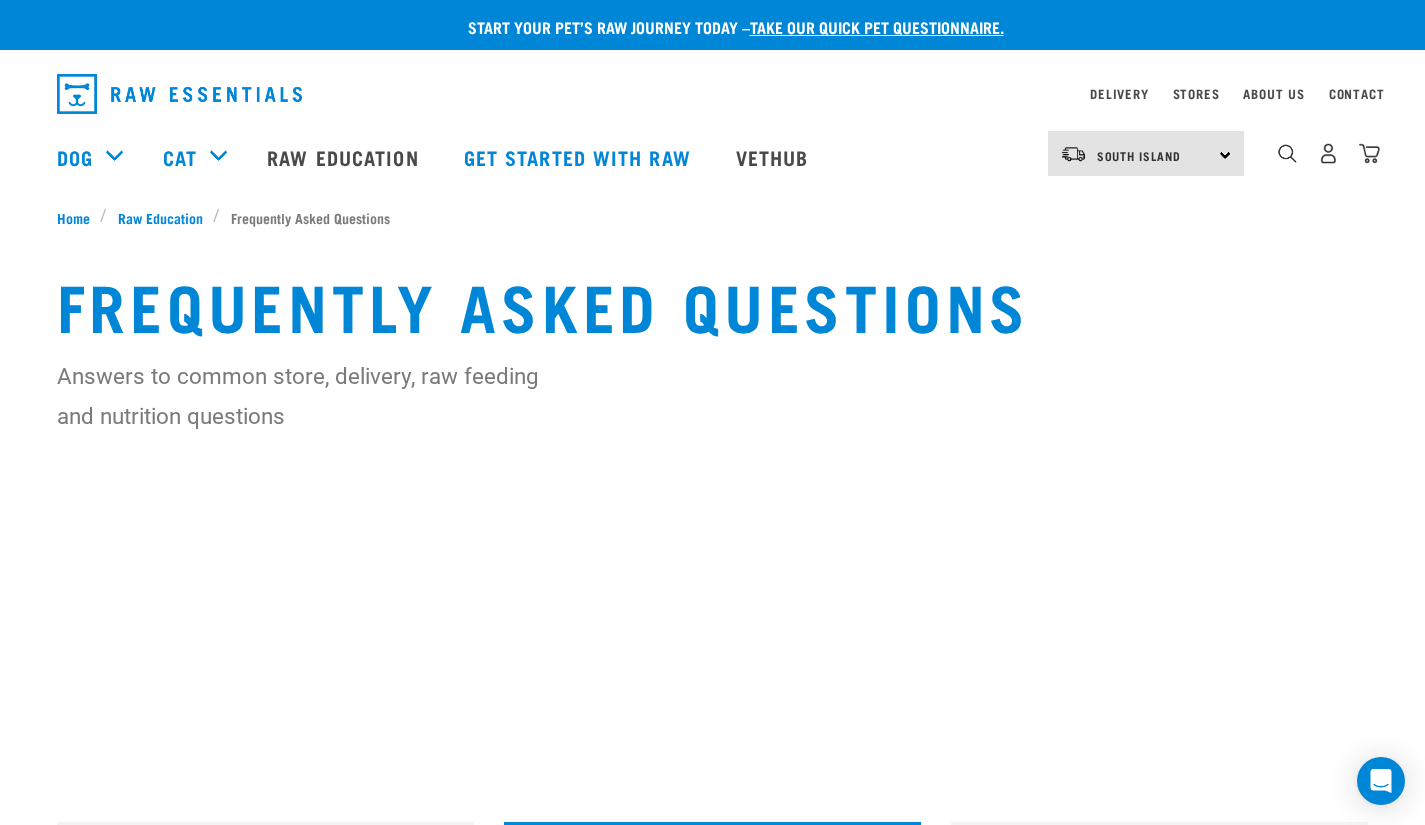 scroll, scrollTop: 0, scrollLeft: 0, axis: both 